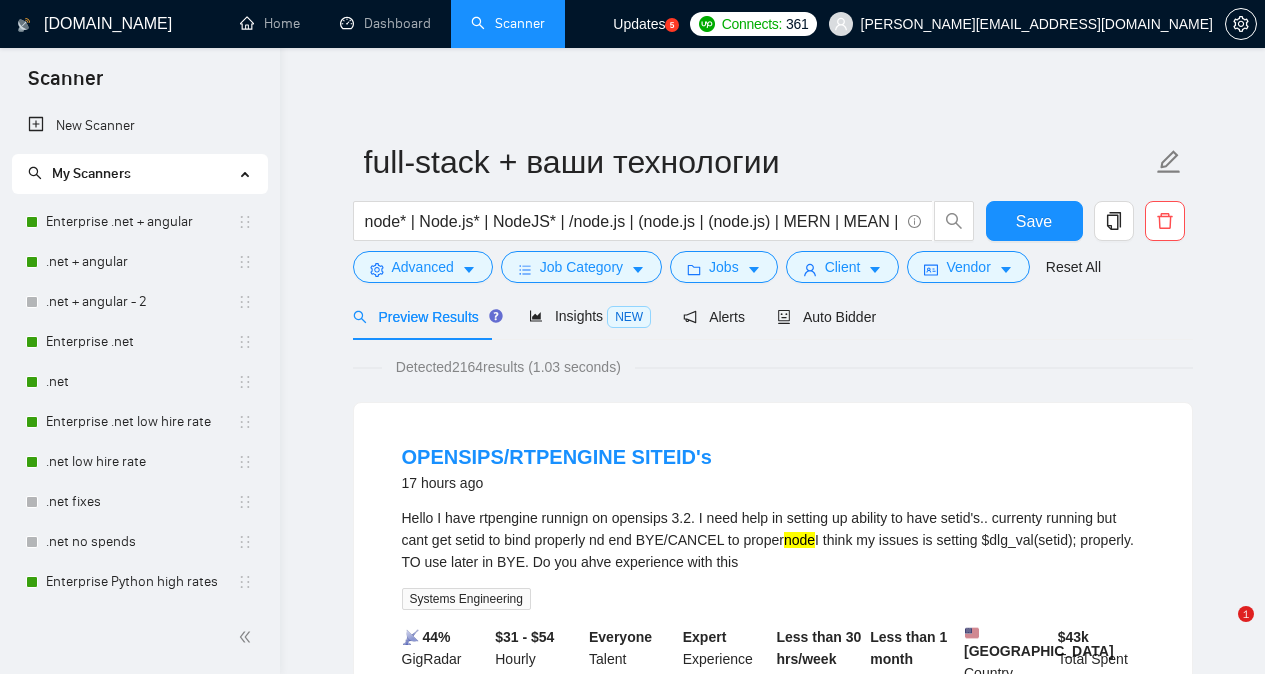 scroll, scrollTop: 55, scrollLeft: 0, axis: vertical 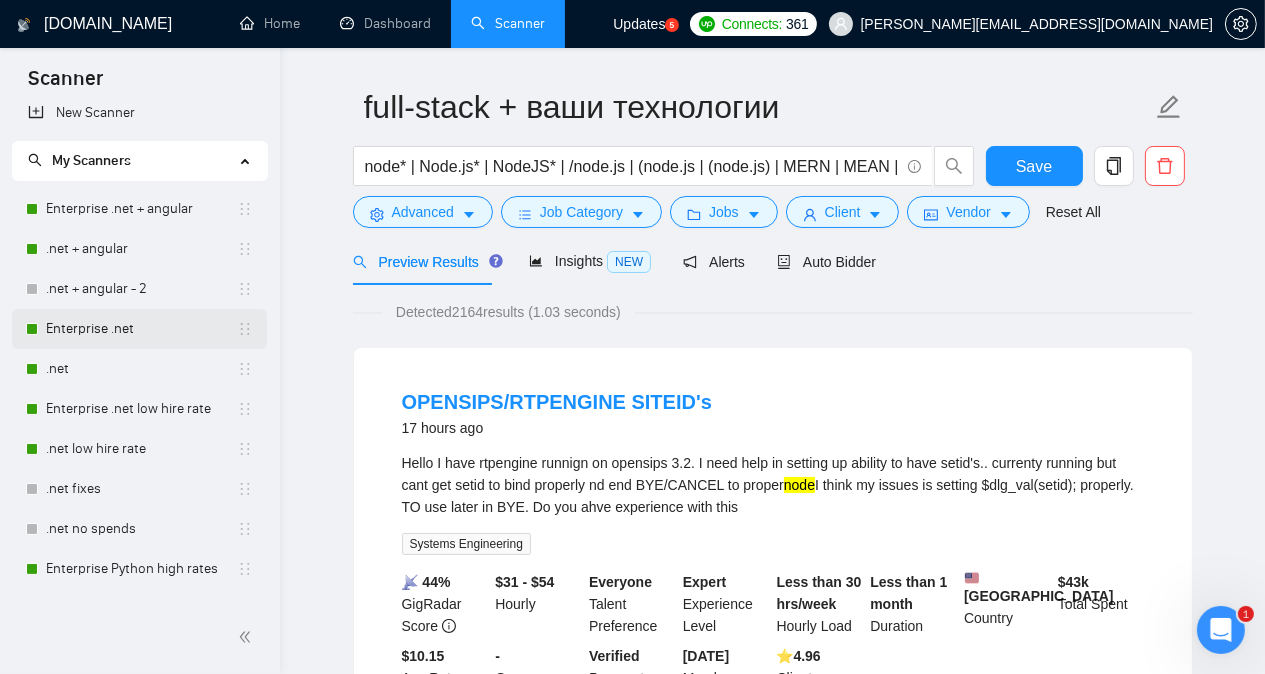 click on "Enterprise .net" at bounding box center [141, 329] 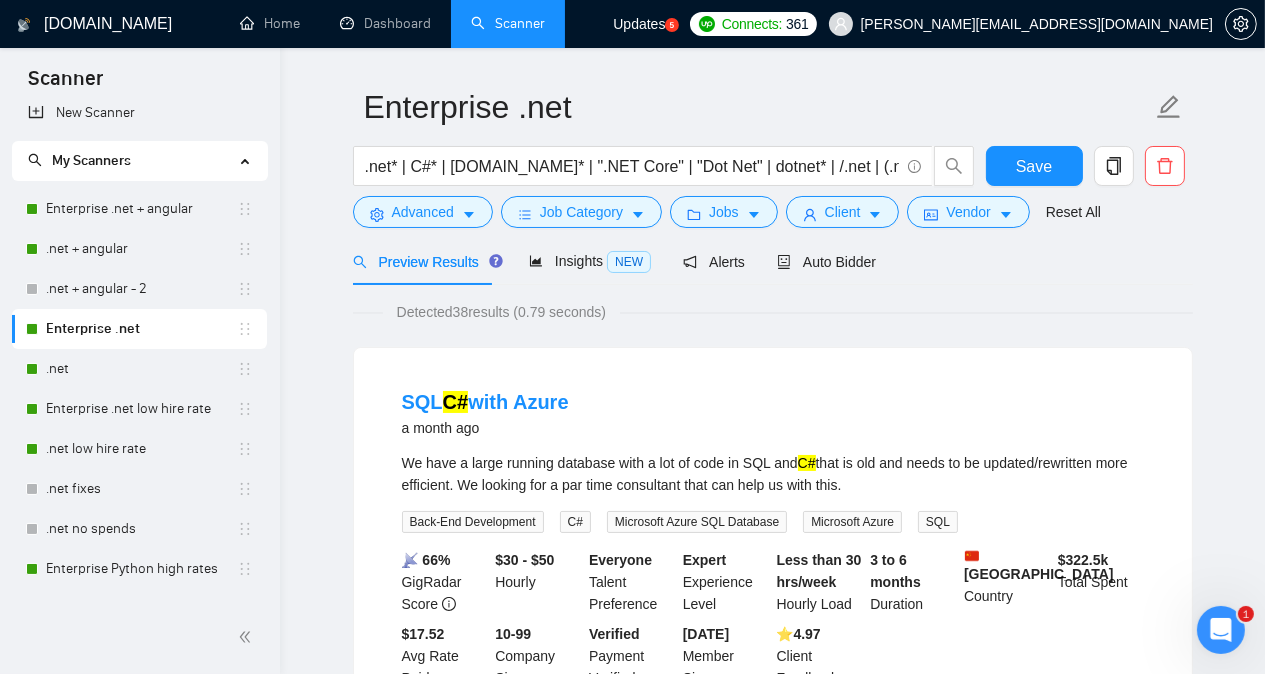 click on "[DOMAIN_NAME] Home Dashboard Scanner Updates
5
Connects: 361 [PERSON_NAME][EMAIL_ADDRESS][DOMAIN_NAME] Enterprise .net .net* | C#* | [DOMAIN_NAME]* | ".NET Core" | "Dot Net" | dotnet* | /.net | (.net | "(.net)" |  /c# | (c# | "(c#)" Save Advanced   Job Category   Jobs   Client   Vendor   Reset All Preview Results Insights NEW Alerts Auto Bidder Detected   38  results   (0.79 seconds) SQL  C#  with Azure a month ago We have a large running database with a lot of code in SQL and  C#  that is old and needs to be updated/rewritten more efficient. We looking for a par time consultant that can help us with this. Back-End Development C# Microsoft Azure SQL Database Microsoft Azure SQL 📡   66% GigRadar Score   $30 - $50 Hourly Everyone Talent Preference Expert Experience Level Less than 30 hrs/week Hourly Load 3 to 6 months Duration   [GEOGRAPHIC_DATA] Country $ 322.5k Total Spent $17.52 Avg Rate Paid 10-99 Company Size Verified Payment Verified [DATE] Member Since ⭐️  4.97 Client Feedback" at bounding box center (772, 2395) 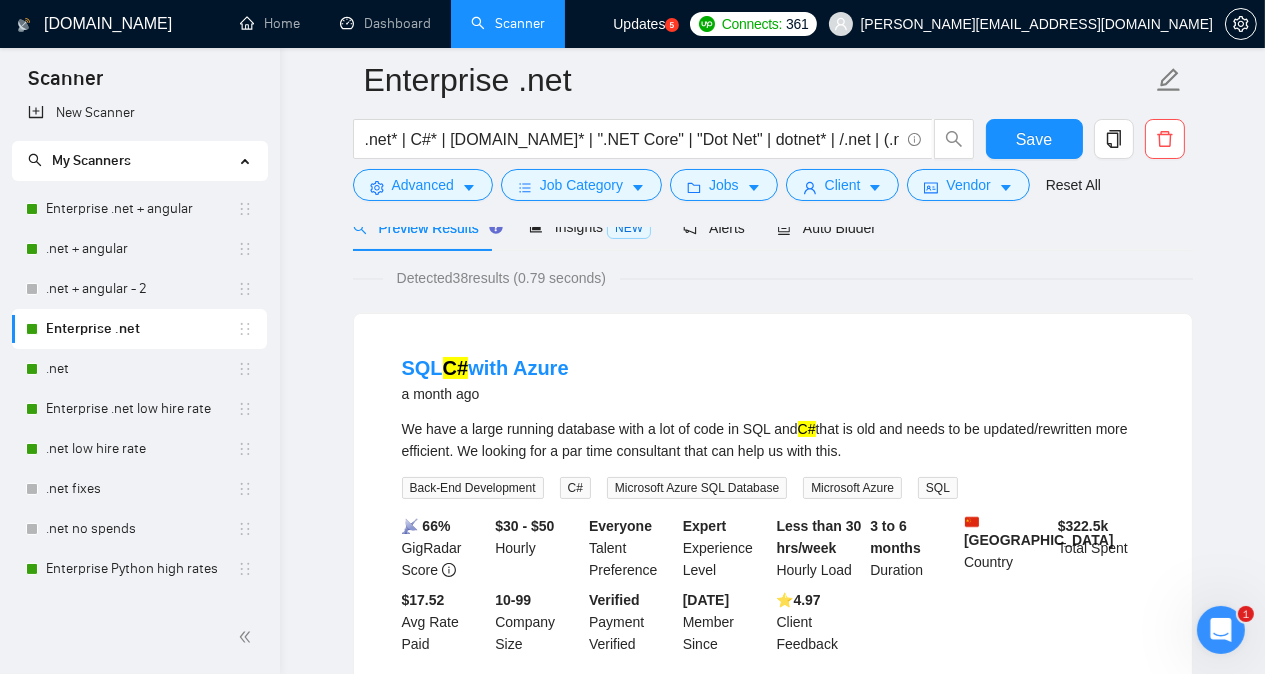 scroll, scrollTop: 95, scrollLeft: 0, axis: vertical 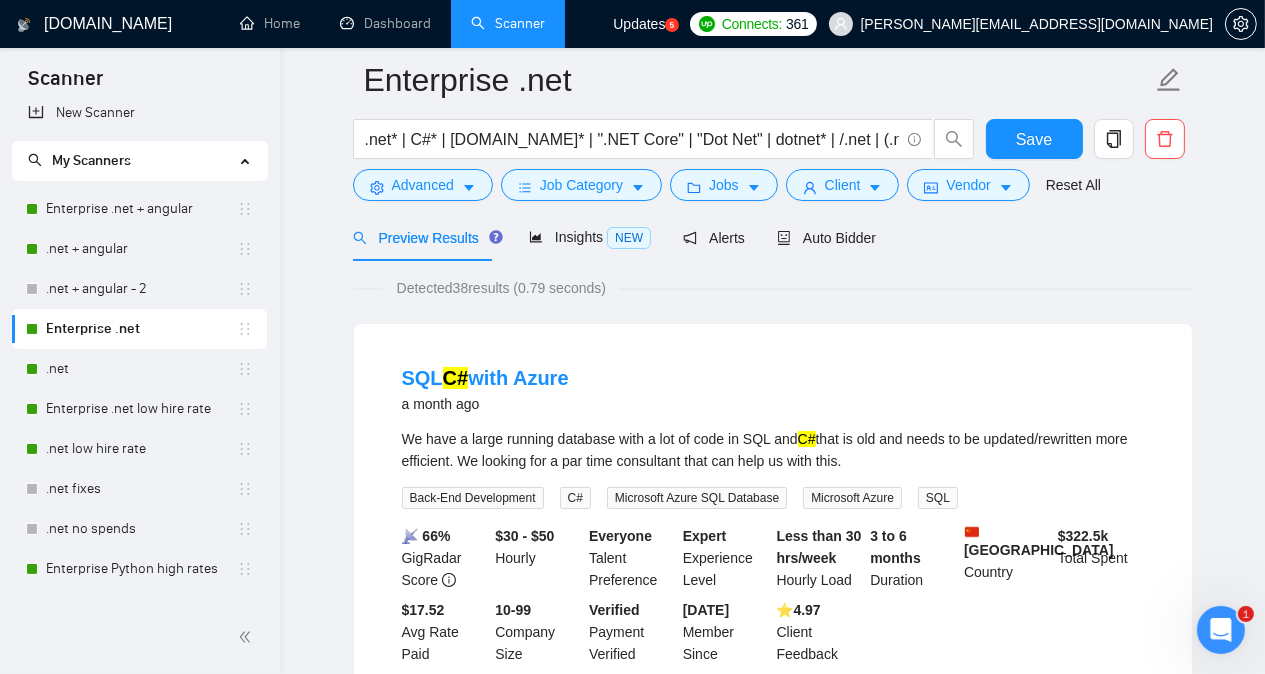 click on "Enterprise .net .net* | C#* | [DOMAIN_NAME]* | ".NET Core" | "Dot Net" | dotnet* | /.net | (.net | "(.net)" |  /c# | (c# | "(c#)" Save Advanced   Job Category   Jobs   Client   Vendor   Reset All Preview Results Insights NEW Alerts Auto Bidder Detected   38  results   (0.79 seconds) SQL  C#  with Azure a month ago We have a large running database with a lot of code in SQL and  C#  that is old and needs to be updated/rewritten more efficient. We looking for a par time consultant that can help us with this. Back-End Development C# Microsoft Azure SQL Database Microsoft Azure SQL 📡   66% GigRadar Score   $30 - $50 Hourly Everyone Talent Preference Expert Experience Level Less than 30 hrs/week Hourly Load 3 to 6 months Duration   [GEOGRAPHIC_DATA] Country $ 322.5k Total Spent $17.52 Avg Rate Paid 10-99 Company Size Verified Payment Verified [DATE] Member Since ⭐️  4.97 Client Feedback Full stack instacart clone [DATE] I need a full featured instcart clone
[URL][DOMAIN_NAME]
using  dotnet [DOMAIN_NAME] More..." at bounding box center (772, 2326) 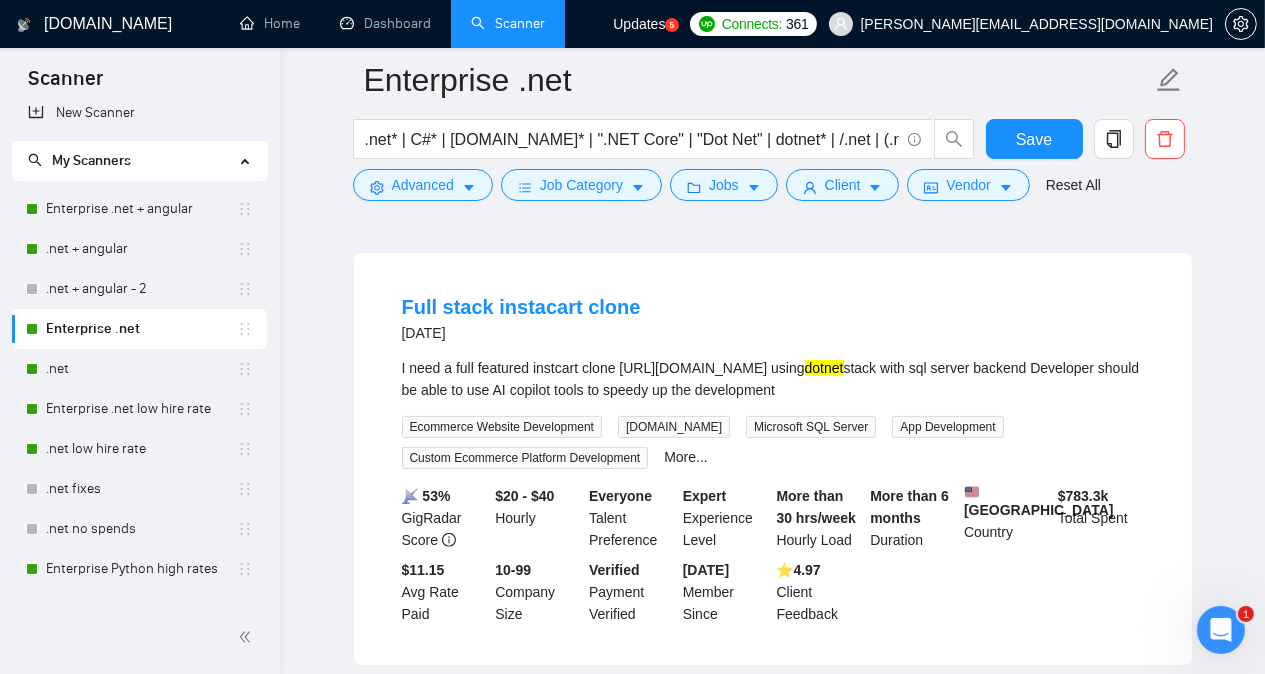 scroll, scrollTop: 575, scrollLeft: 0, axis: vertical 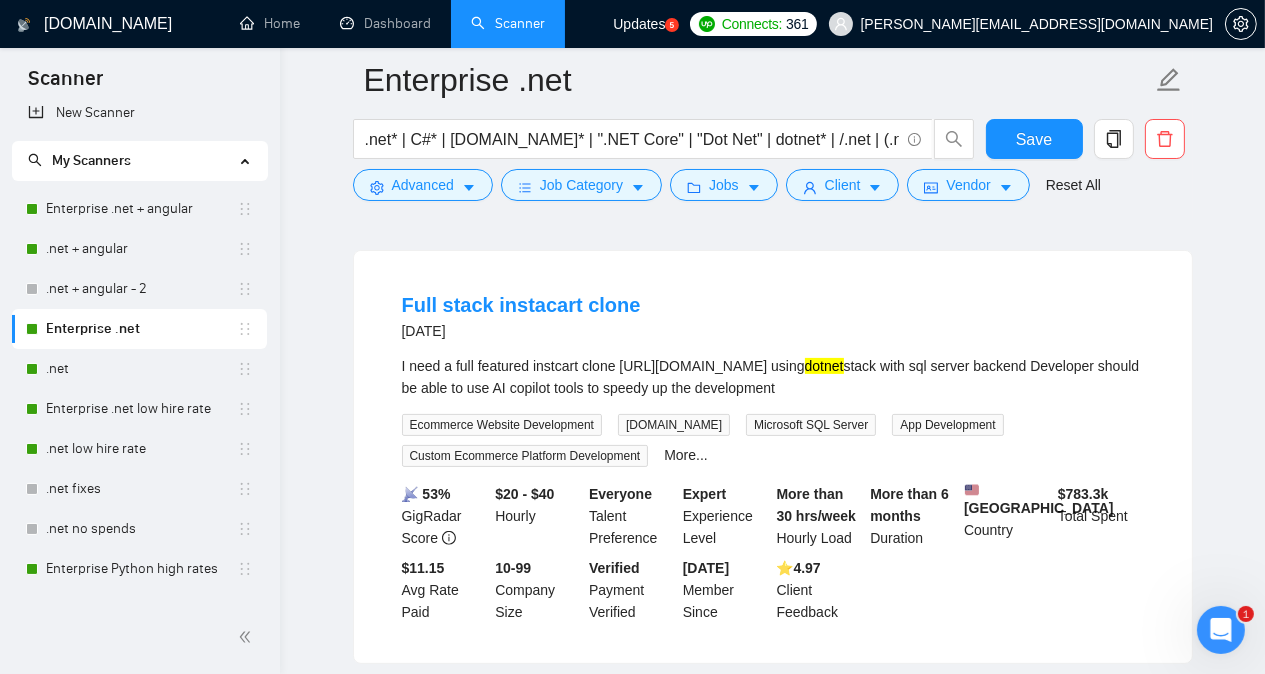 click on "Enterprise .net .net* | C#* | [DOMAIN_NAME]* | ".NET Core" | "Dot Net" | dotnet* | /.net | (.net | "(.net)" |  /c# | (c# | "(c#)" Save Advanced   Job Category   Jobs   Client   Vendor   Reset All Preview Results Insights NEW Alerts Auto Bidder Detected   38  results   (0.79 seconds) SQL  C#  with Azure a month ago We have a large running database with a lot of code in SQL and  C#  that is old and needs to be updated/rewritten more efficient. We looking for a par time consultant that can help us with this. Back-End Development C# Microsoft Azure SQL Database Microsoft Azure SQL 📡   66% GigRadar Score   $30 - $50 Hourly Everyone Talent Preference Expert Experience Level Less than 30 hrs/week Hourly Load 3 to 6 months Duration   [GEOGRAPHIC_DATA] Country $ 322.5k Total Spent $17.52 Avg Rate Paid 10-99 Company Size Verified Payment Verified [DATE] Member Since ⭐️  4.97 Client Feedback Full stack instacart clone [DATE] I need a full featured instcart clone
[URL][DOMAIN_NAME]
using  dotnet [DOMAIN_NAME] More..." at bounding box center [772, 1846] 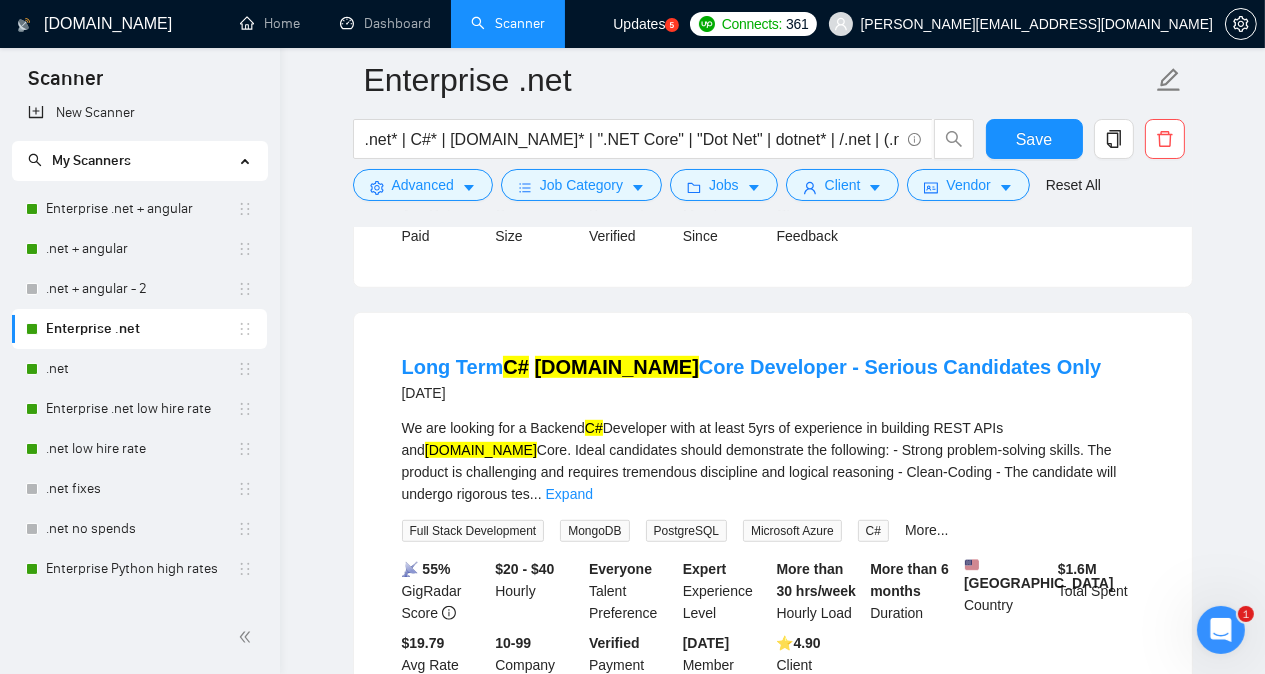 scroll, scrollTop: 1375, scrollLeft: 0, axis: vertical 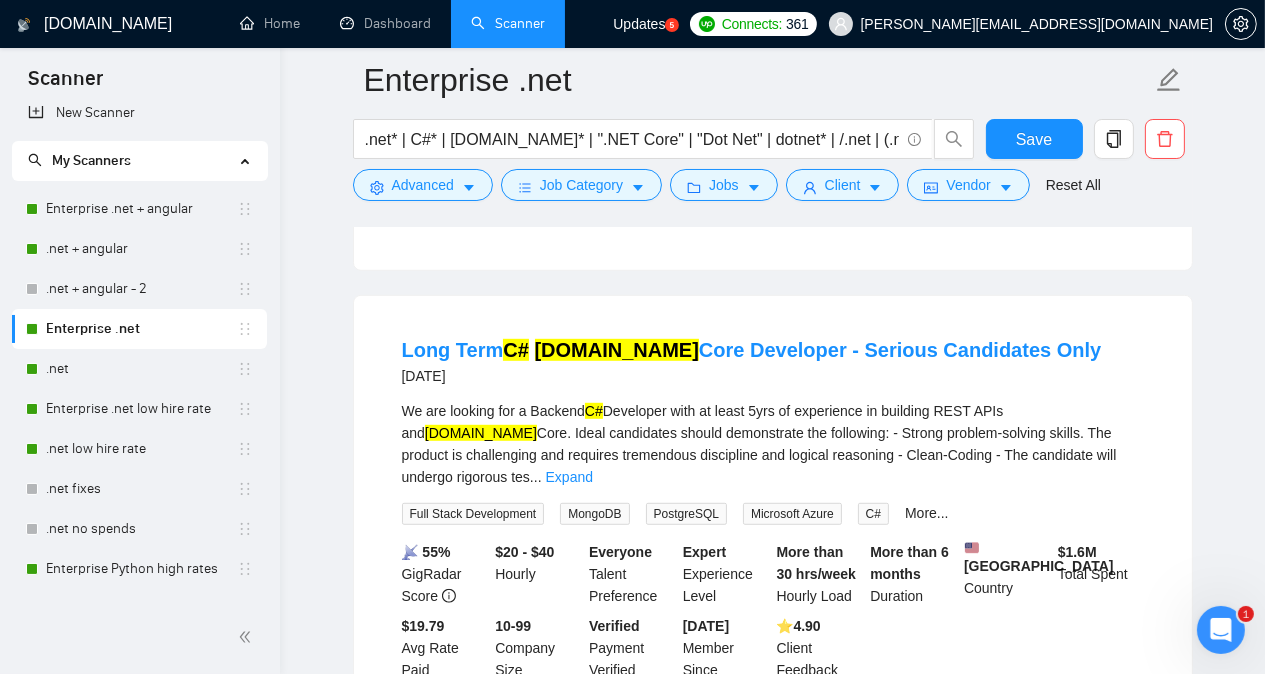drag, startPoint x: 384, startPoint y: 349, endPoint x: 1009, endPoint y: 331, distance: 625.25916 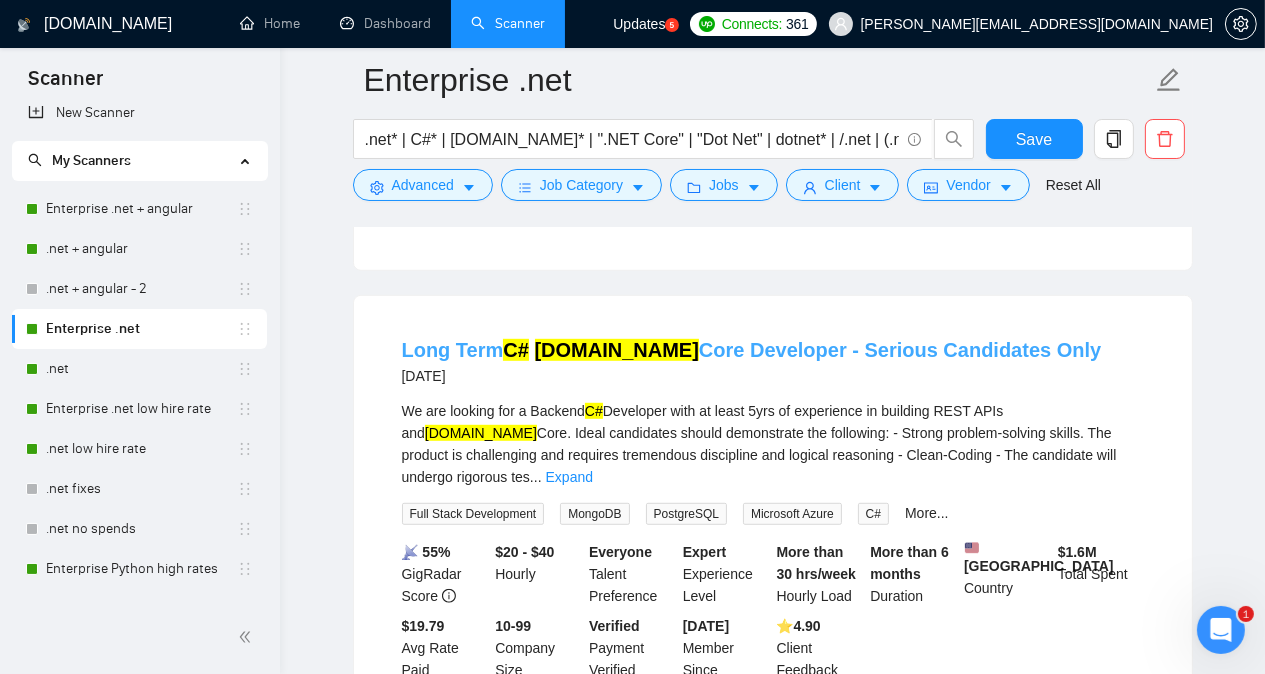 copy on "Long Term  C#   [DOMAIN_NAME]  Core Developer - Serious Candidates Only" 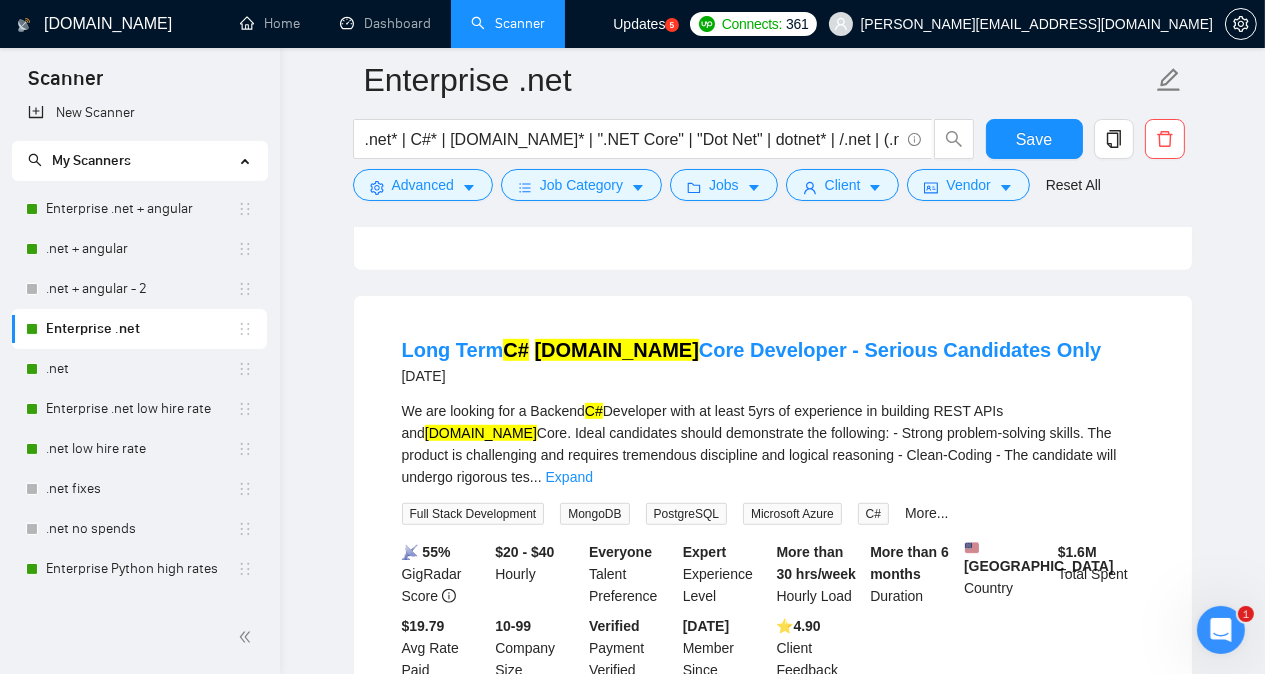 click on "Enterprise .net .net* | C#* | [DOMAIN_NAME]* | ".NET Core" | "Dot Net" | dotnet* | /.net | (.net | "(.net)" |  /c# | (c# | "(c#)" Save Advanced   Job Category   Jobs   Client   Vendor   Reset All Preview Results Insights NEW Alerts Auto Bidder Detected   38  results   (0.79 seconds) SQL  C#  with Azure a month ago We have a large running database with a lot of code in SQL and  C#  that is old and needs to be updated/rewritten more efficient. We looking for a par time consultant that can help us with this. Back-End Development C# Microsoft Azure SQL Database Microsoft Azure SQL 📡   66% GigRadar Score   $30 - $50 Hourly Everyone Talent Preference Expert Experience Level Less than 30 hrs/week Hourly Load 3 to 6 months Duration   [GEOGRAPHIC_DATA] Country $ 322.5k Total Spent $17.52 Avg Rate Paid 10-99 Company Size Verified Payment Verified [DATE] Member Since ⭐️  4.97 Client Feedback Full stack instacart clone [DATE] I need a full featured instcart clone
[URL][DOMAIN_NAME]
using  dotnet [DOMAIN_NAME] More..." at bounding box center (772, 1046) 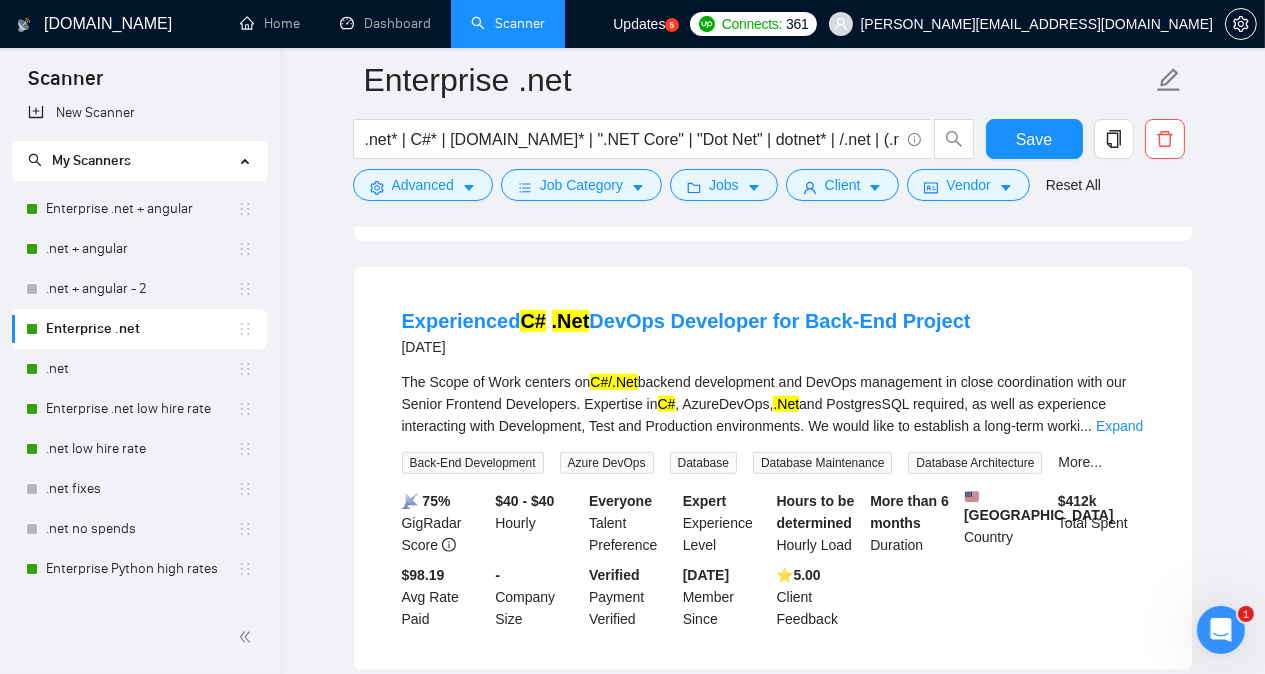 scroll, scrollTop: 1895, scrollLeft: 0, axis: vertical 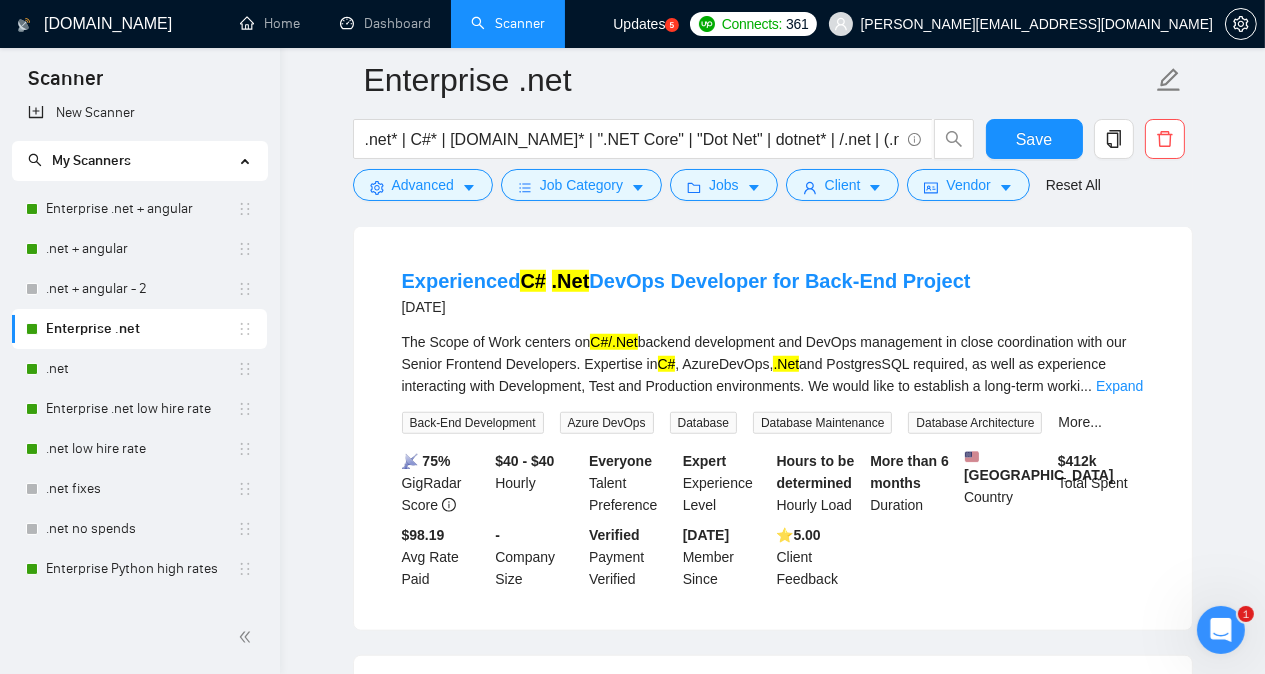 click on "Enterprise .net .net* | C#* | [DOMAIN_NAME]* | ".NET Core" | "Dot Net" | dotnet* | /.net | (.net | "(.net)" |  /c# | (c# | "(c#)" Save Advanced   Job Category   Jobs   Client   Vendor   Reset All Preview Results Insights NEW Alerts Auto Bidder Detected   38  results   (0.79 seconds) SQL  C#  with Azure a month ago We have a large running database with a lot of code in SQL and  C#  that is old and needs to be updated/rewritten more efficient. We looking for a par time consultant that can help us with this. Back-End Development C# Microsoft Azure SQL Database Microsoft Azure SQL 📡   66% GigRadar Score   $30 - $50 Hourly Everyone Talent Preference Expert Experience Level Less than 30 hrs/week Hourly Load 3 to 6 months Duration   [GEOGRAPHIC_DATA] Country $ 322.5k Total Spent $17.52 Avg Rate Paid 10-99 Company Size Verified Payment Verified [DATE] Member Since ⭐️  4.97 Client Feedback Full stack instacart clone [DATE] I need a full featured instcart clone
[URL][DOMAIN_NAME]
using  dotnet [DOMAIN_NAME] More..." at bounding box center [772, 526] 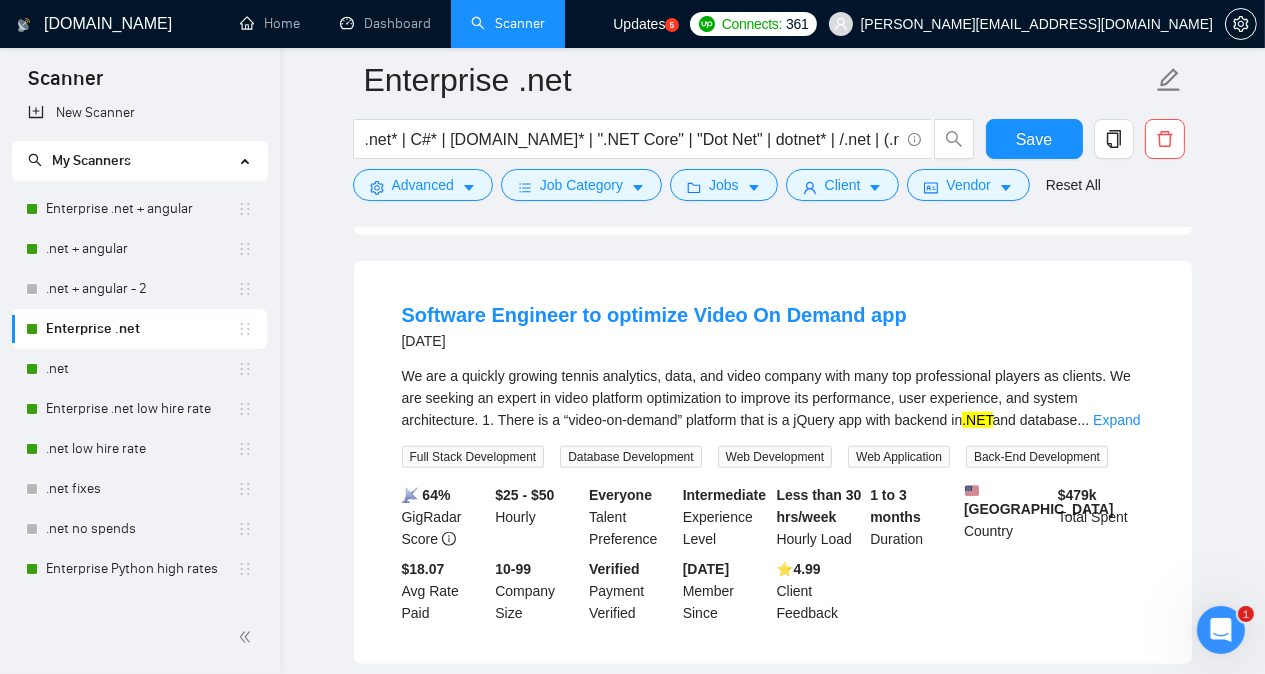 scroll, scrollTop: 2295, scrollLeft: 0, axis: vertical 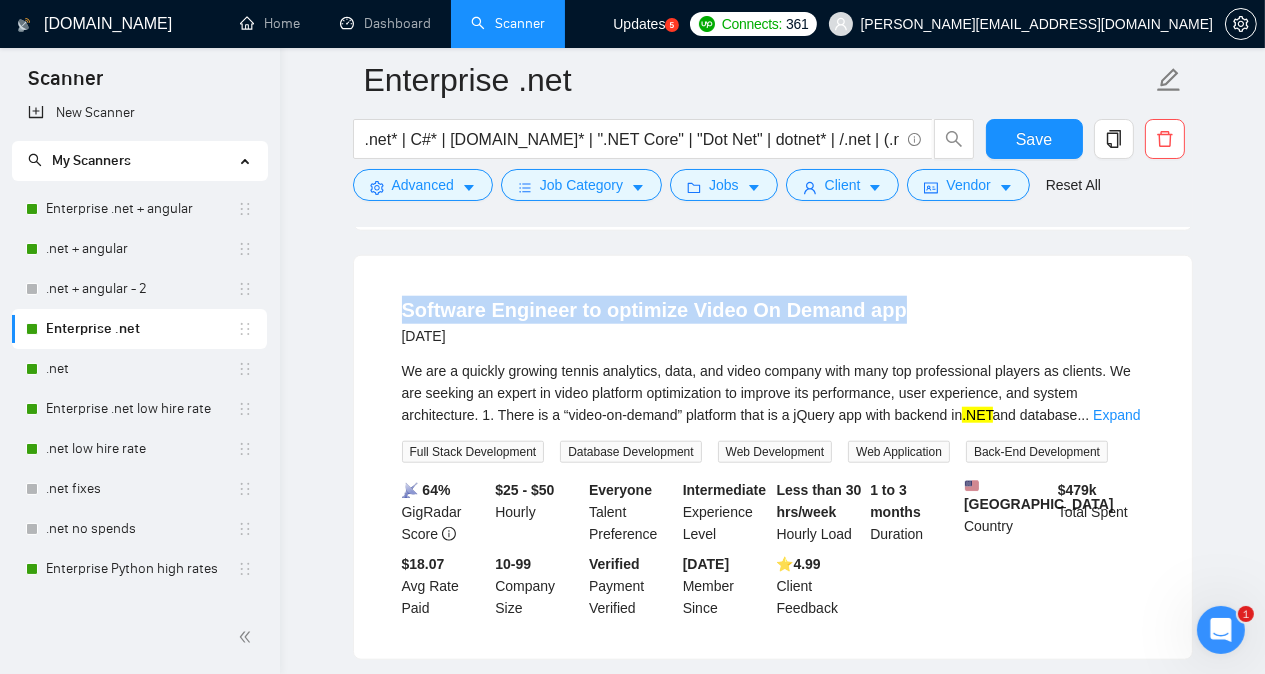 drag, startPoint x: 390, startPoint y: 319, endPoint x: 896, endPoint y: 322, distance: 506.00888 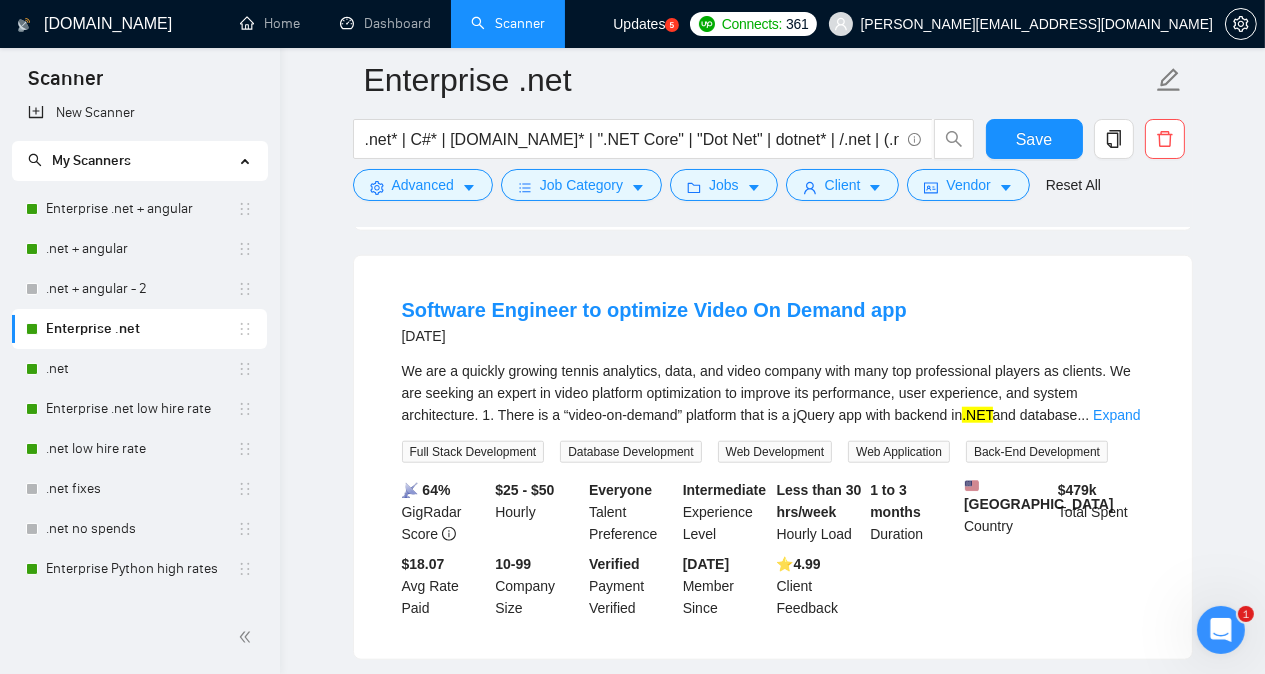 click on "Enterprise .net .net* | C#* | [DOMAIN_NAME]* | ".NET Core" | "Dot Net" | dotnet* | /.net | (.net | "(.net)" |  /c# | (c# | "(c#)" Save Advanced   Job Category   Jobs   Client   Vendor   Reset All Preview Results Insights NEW Alerts Auto Bidder Detected   38  results   (0.79 seconds) SQL  C#  with Azure a month ago We have a large running database with a lot of code in SQL and  C#  that is old and needs to be updated/rewritten more efficient. We looking for a par time consultant that can help us with this. Back-End Development C# Microsoft Azure SQL Database Microsoft Azure SQL 📡   66% GigRadar Score   $30 - $50 Hourly Everyone Talent Preference Expert Experience Level Less than 30 hrs/week Hourly Load 3 to 6 months Duration   [GEOGRAPHIC_DATA] Country $ 322.5k Total Spent $17.52 Avg Rate Paid 10-99 Company Size Verified Payment Verified [DATE] Member Since ⭐️  4.97 Client Feedback Full stack instacart clone [DATE] I need a full featured instcart clone
[URL][DOMAIN_NAME]
using  dotnet [DOMAIN_NAME] More..." at bounding box center [772, 126] 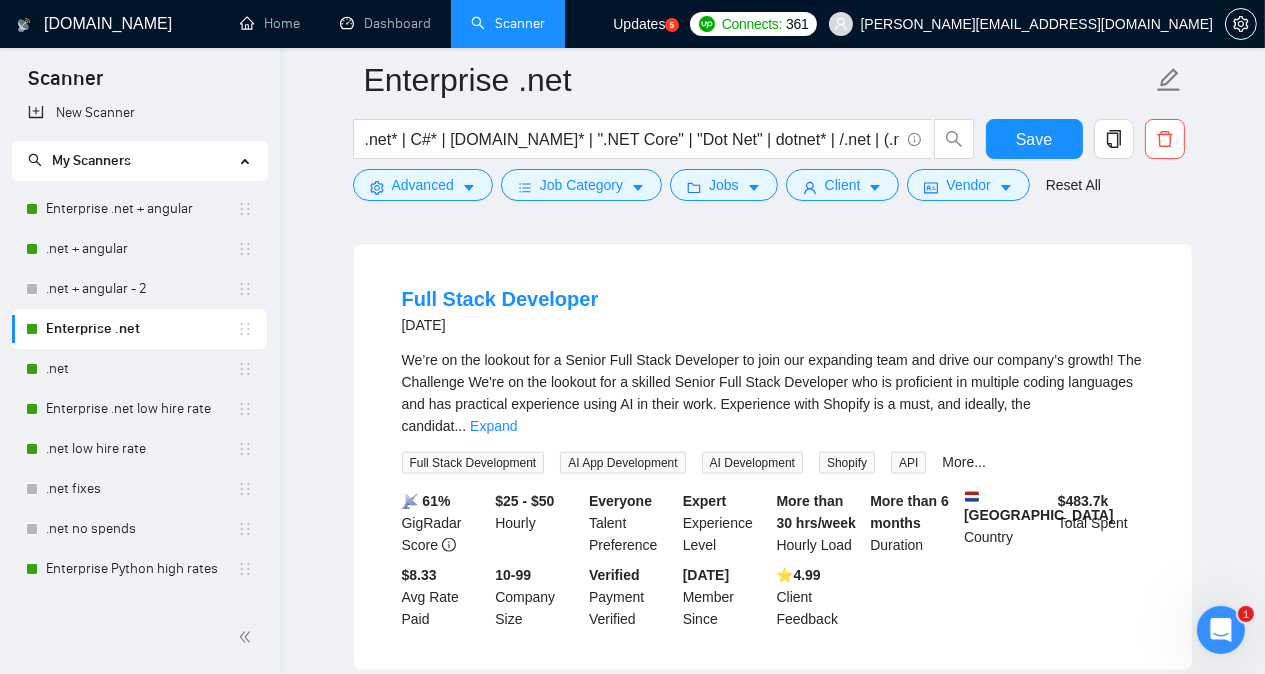 scroll, scrollTop: 2775, scrollLeft: 0, axis: vertical 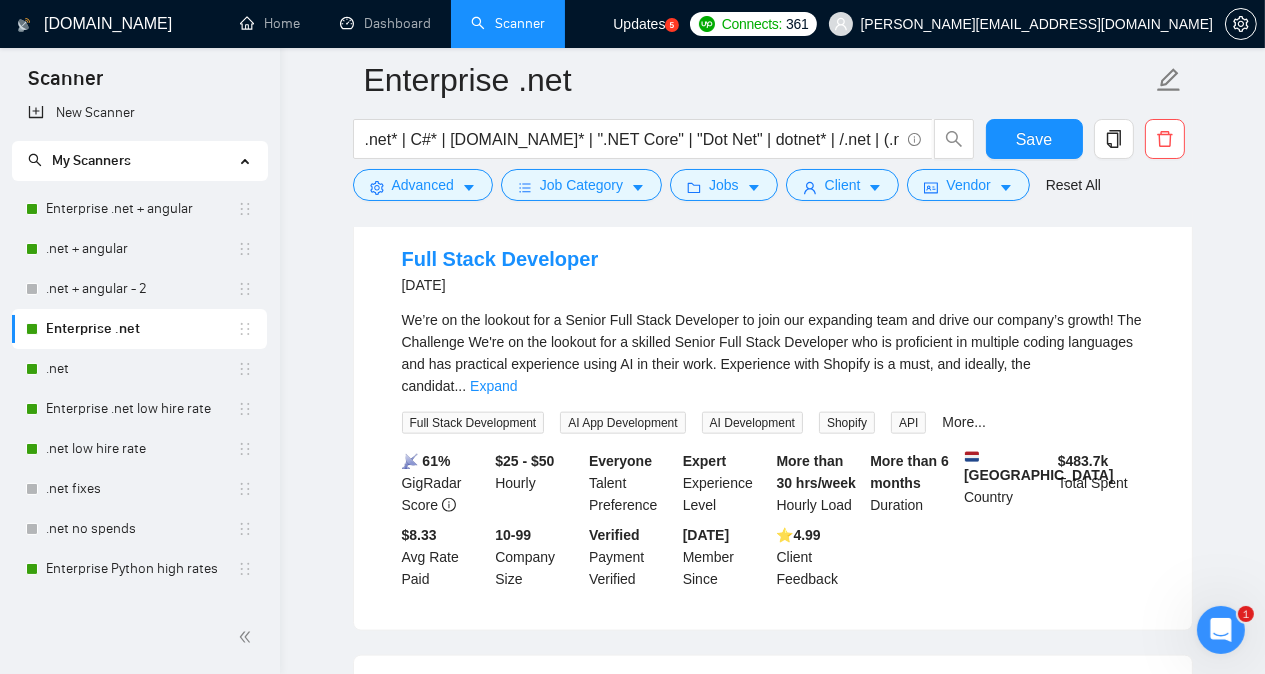 click on "Full Stack Developer [DATE] We’re on the lookout for a Senior Full Stack Developer to join our expanding team and drive our company’s growth!
The Challenge
We're on the lookout for a skilled Senior Full Stack Developer who is proficient in multiple coding languages and has practical experience using AI in their work. Experience with Shopify is a must, and ideally, the candidat ... Expand Full Stack Development AI App Development AI Development Shopify API More... 📡   61% GigRadar Score   $25 - $50 Hourly Everyone Talent Preference Expert Experience Level More than 30 hrs/week Hourly Load More than 6 months Duration   [GEOGRAPHIC_DATA] Country $ 483.7k Total Spent $8.33 Avg Rate Paid 10-99 Company Size Verified Payment Verified [DATE] Member Since ⭐️  4.99 Client Feedback" at bounding box center (773, 417) 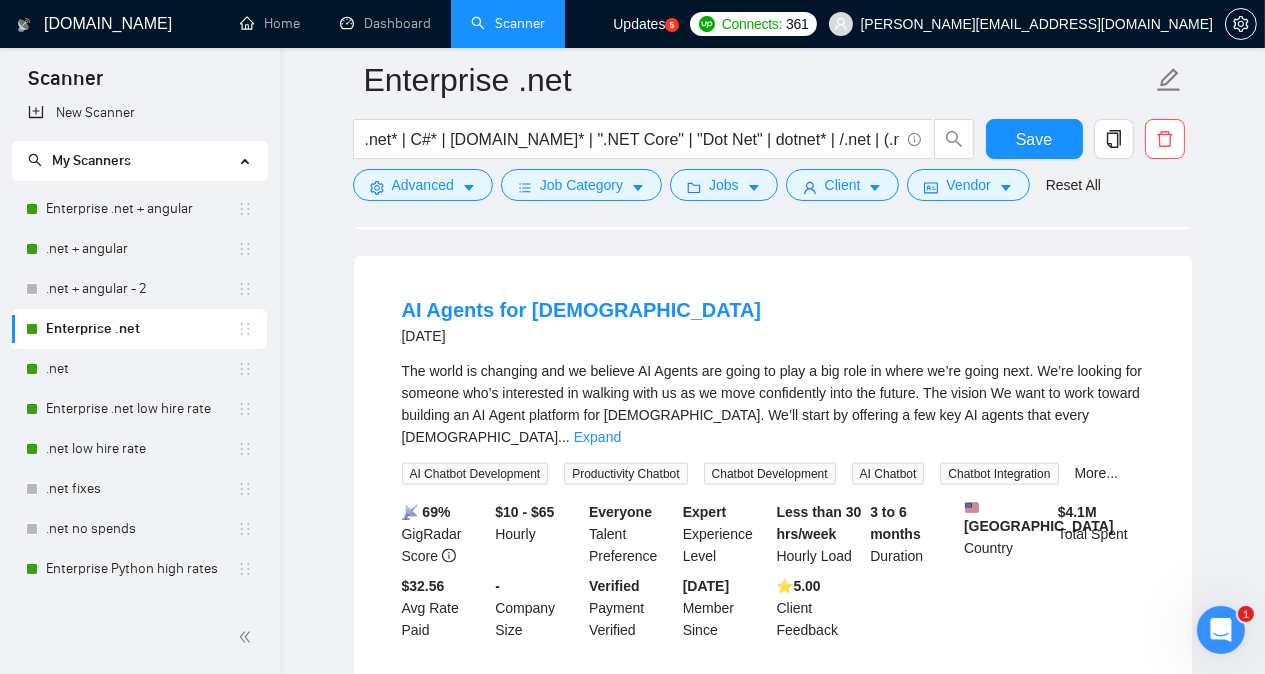 scroll, scrollTop: 3215, scrollLeft: 0, axis: vertical 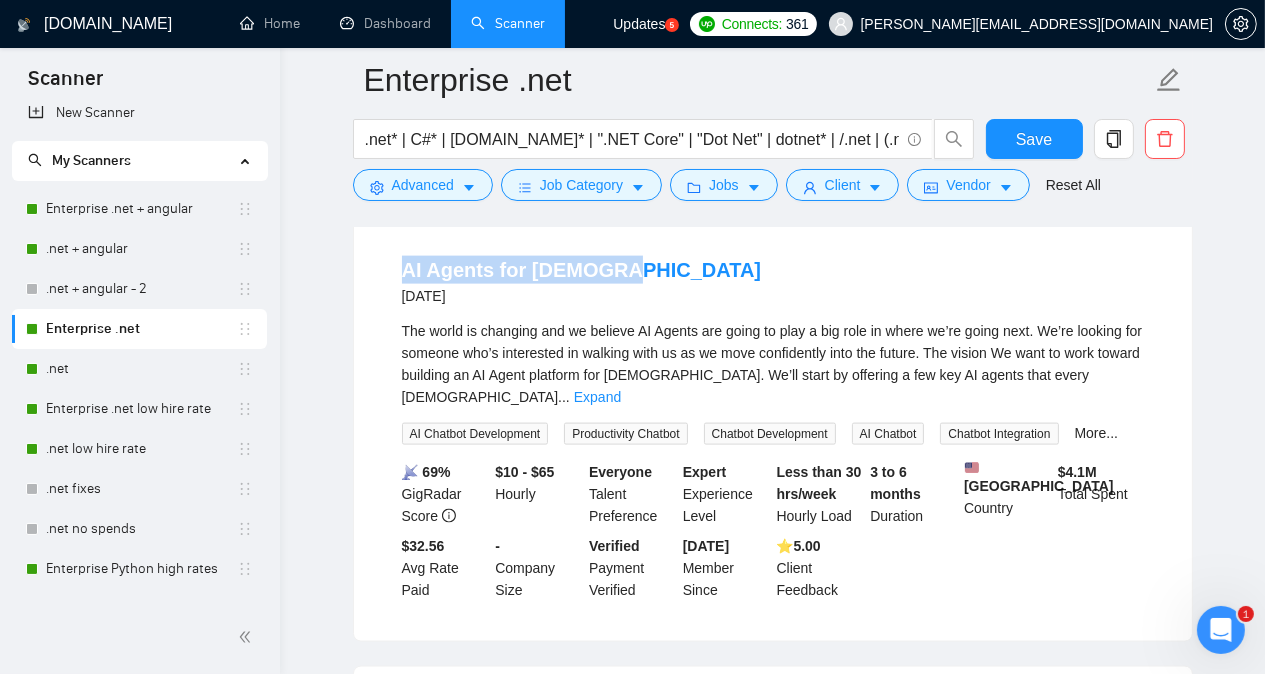 drag, startPoint x: 386, startPoint y: 266, endPoint x: 618, endPoint y: 274, distance: 232.1379 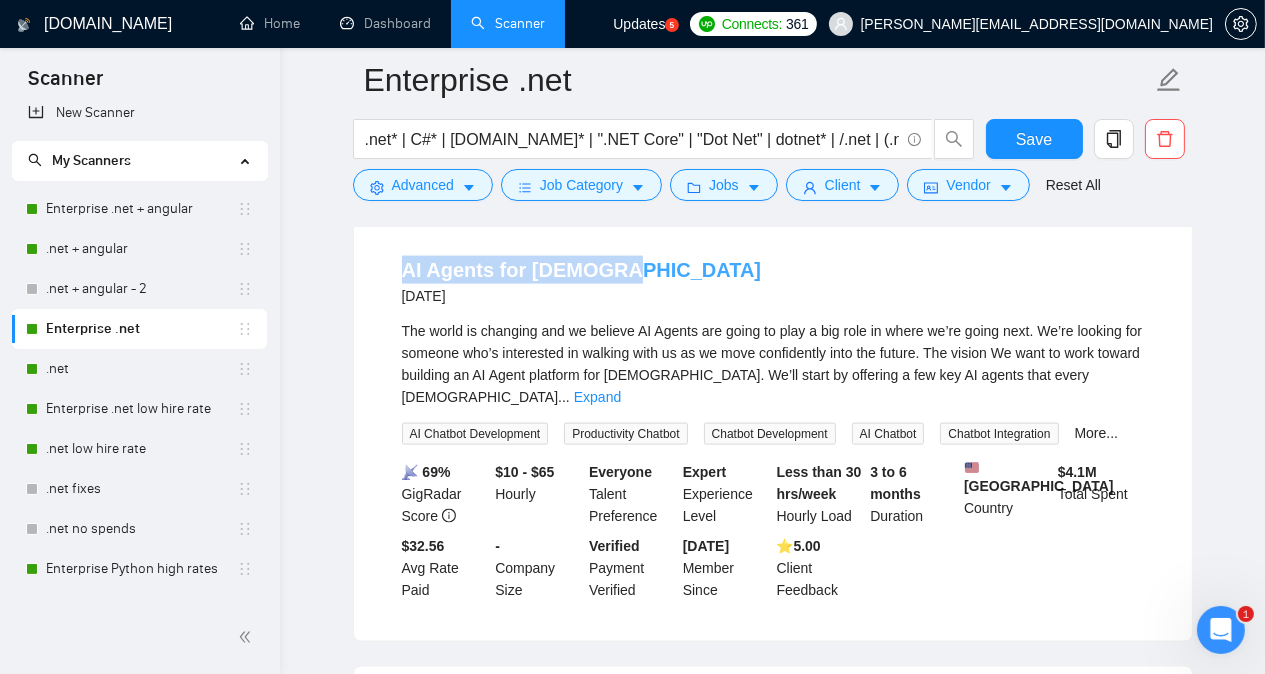 copy on "AI Agents for [DEMOGRAPHIC_DATA]" 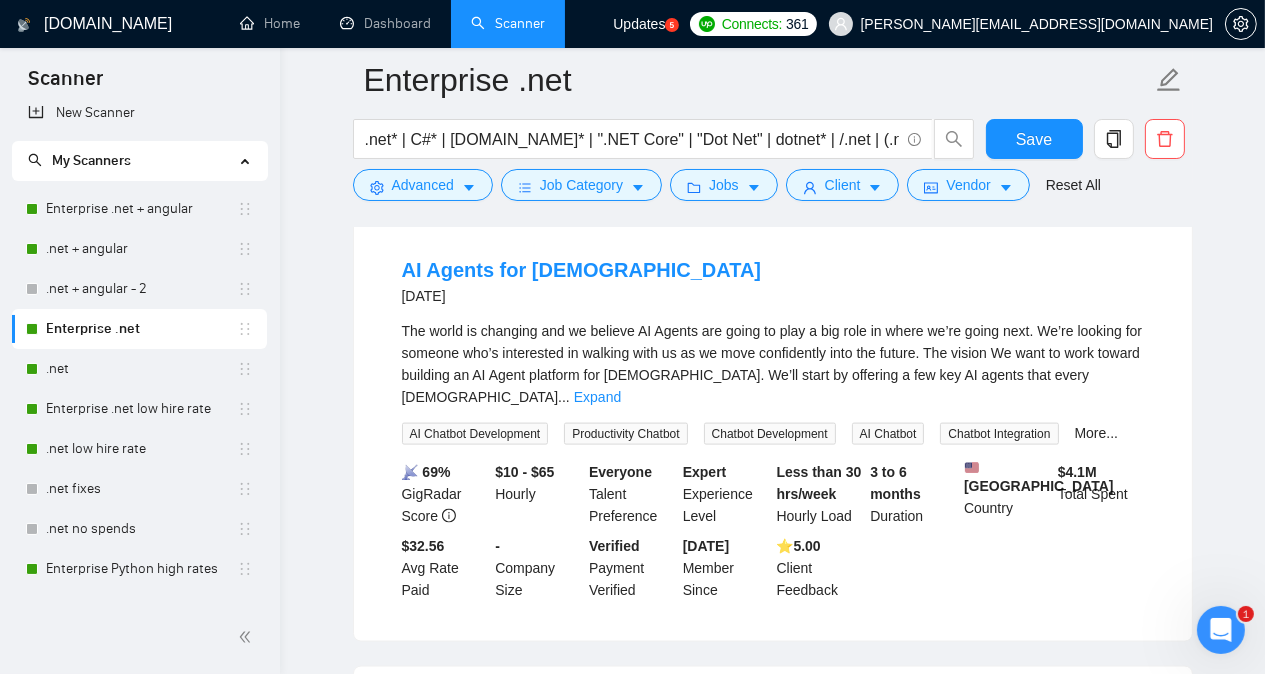 click on "Enterprise .net .net* | C#* | [DOMAIN_NAME]* | ".NET Core" | "Dot Net" | dotnet* | /.net | (.net | "(.net)" |  /c# | (c# | "(c#)" Save Advanced   Job Category   Jobs   Client   Vendor   Reset All Preview Results Insights NEW Alerts Auto Bidder Detected   38  results   (0.79 seconds) SQL  C#  with Azure a month ago We have a large running database with a lot of code in SQL and  C#  that is old and needs to be updated/rewritten more efficient. We looking for a par time consultant that can help us with this. Back-End Development C# Microsoft Azure SQL Database Microsoft Azure SQL 📡   66% GigRadar Score   $30 - $50 Hourly Everyone Talent Preference Expert Experience Level Less than 30 hrs/week Hourly Load 3 to 6 months Duration   [GEOGRAPHIC_DATA] Country $ 322.5k Total Spent $17.52 Avg Rate Paid 10-99 Company Size Verified Payment Verified [DATE] Member Since ⭐️  4.97 Client Feedback Full stack instacart clone [DATE] I need a full featured instcart clone
[URL][DOMAIN_NAME]
using  dotnet [DOMAIN_NAME] More..." at bounding box center [772, -794] 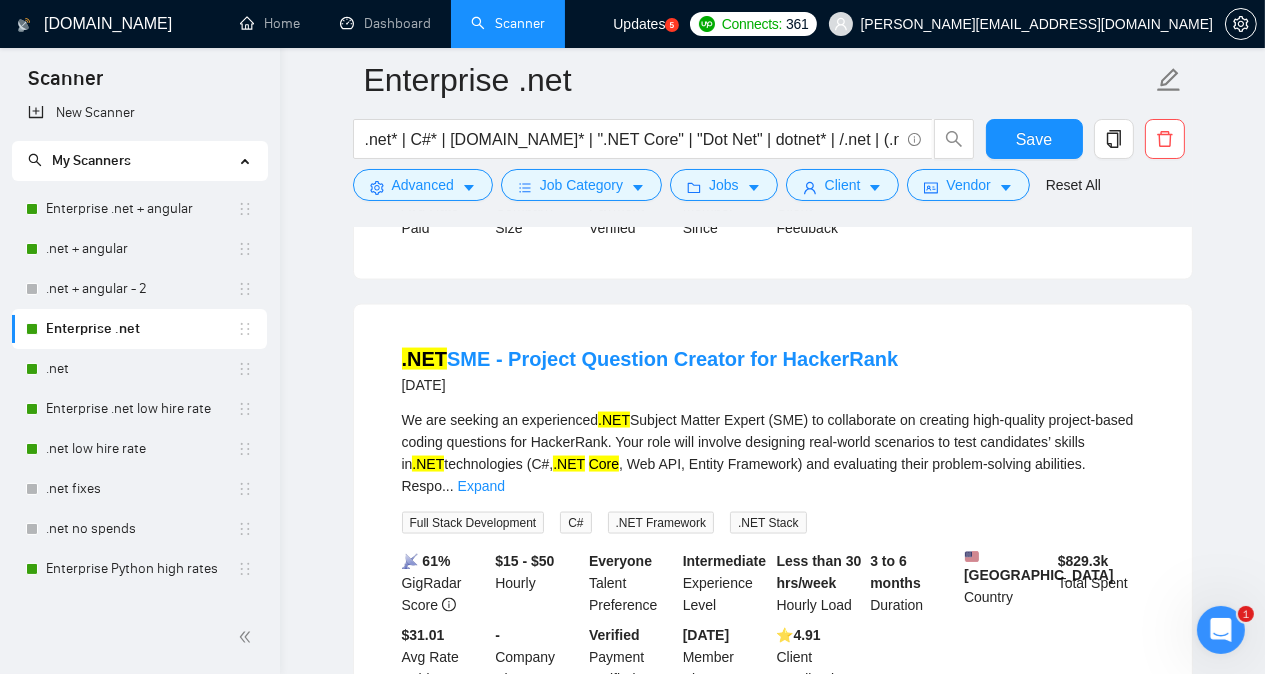 scroll, scrollTop: 3615, scrollLeft: 0, axis: vertical 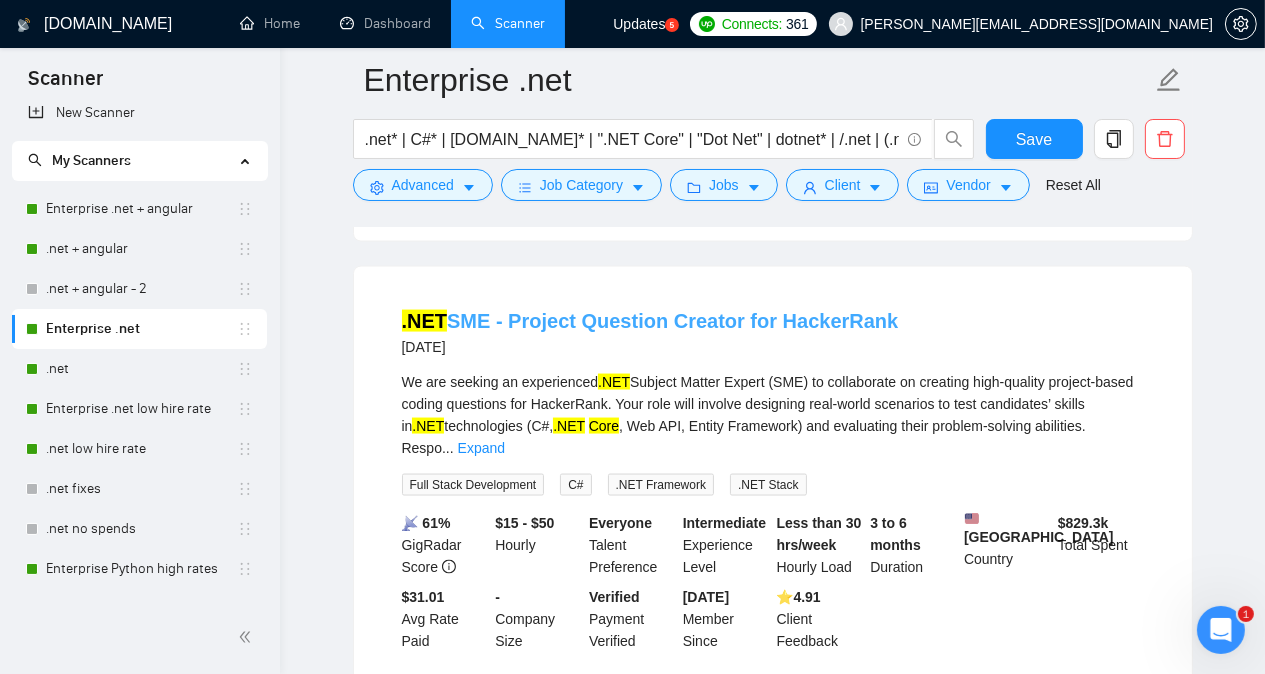 click on ".NET  SME - Project Question Creator for HackerRank" at bounding box center (650, 321) 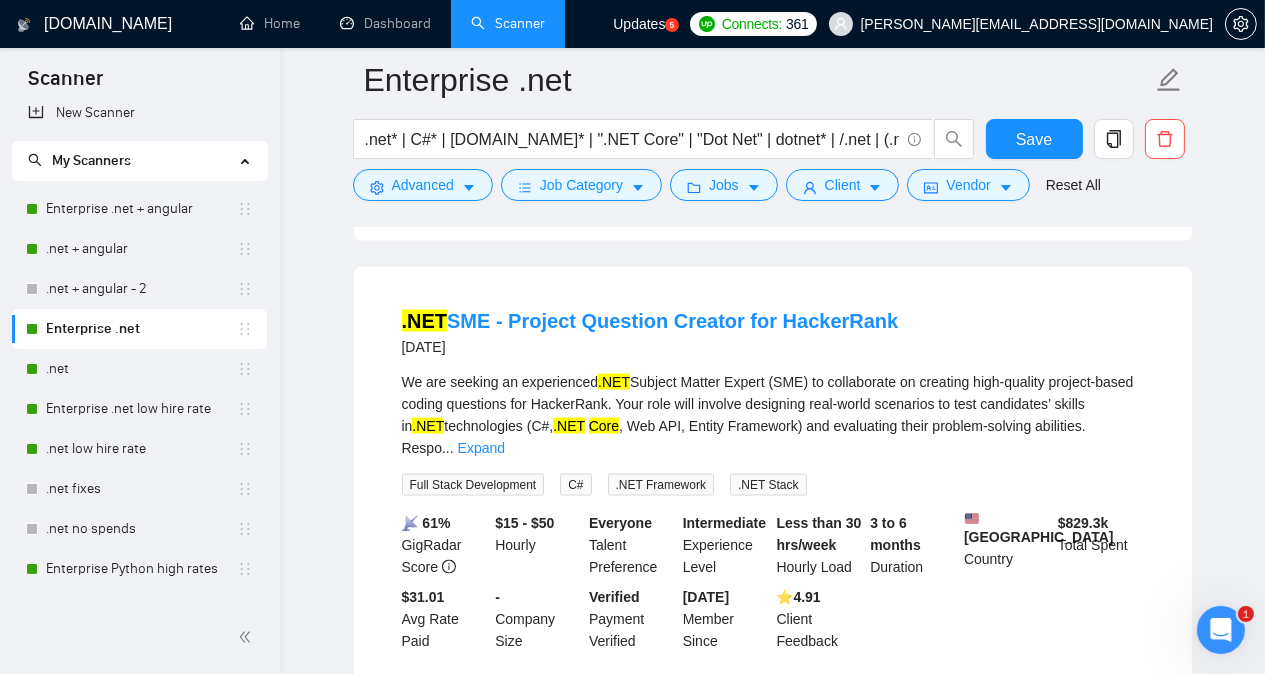 click on "Enterprise .net .net* | C#* | [DOMAIN_NAME]* | ".NET Core" | "Dot Net" | dotnet* | /.net | (.net | "(.net)" |  /c# | (c# | "(c#)" Save Advanced   Job Category   Jobs   Client   Vendor   Reset All Preview Results Insights NEW Alerts Auto Bidder Detected   38  results   (0.79 seconds) SQL  C#  with Azure a month ago We have a large running database with a lot of code in SQL and  C#  that is old and needs to be updated/rewritten more efficient. We looking for a par time consultant that can help us with this. Back-End Development C# Microsoft Azure SQL Database Microsoft Azure SQL 📡   66% GigRadar Score   $30 - $50 Hourly Everyone Talent Preference Expert Experience Level Less than 30 hrs/week Hourly Load 3 to 6 months Duration   [GEOGRAPHIC_DATA] Country $ 322.5k Total Spent $17.52 Avg Rate Paid 10-99 Company Size Verified Payment Verified [DATE] Member Since ⭐️  4.97 Client Feedback Full stack instacart clone [DATE] I need a full featured instcart clone
[URL][DOMAIN_NAME]
using  dotnet [DOMAIN_NAME] More..." at bounding box center (772, -1194) 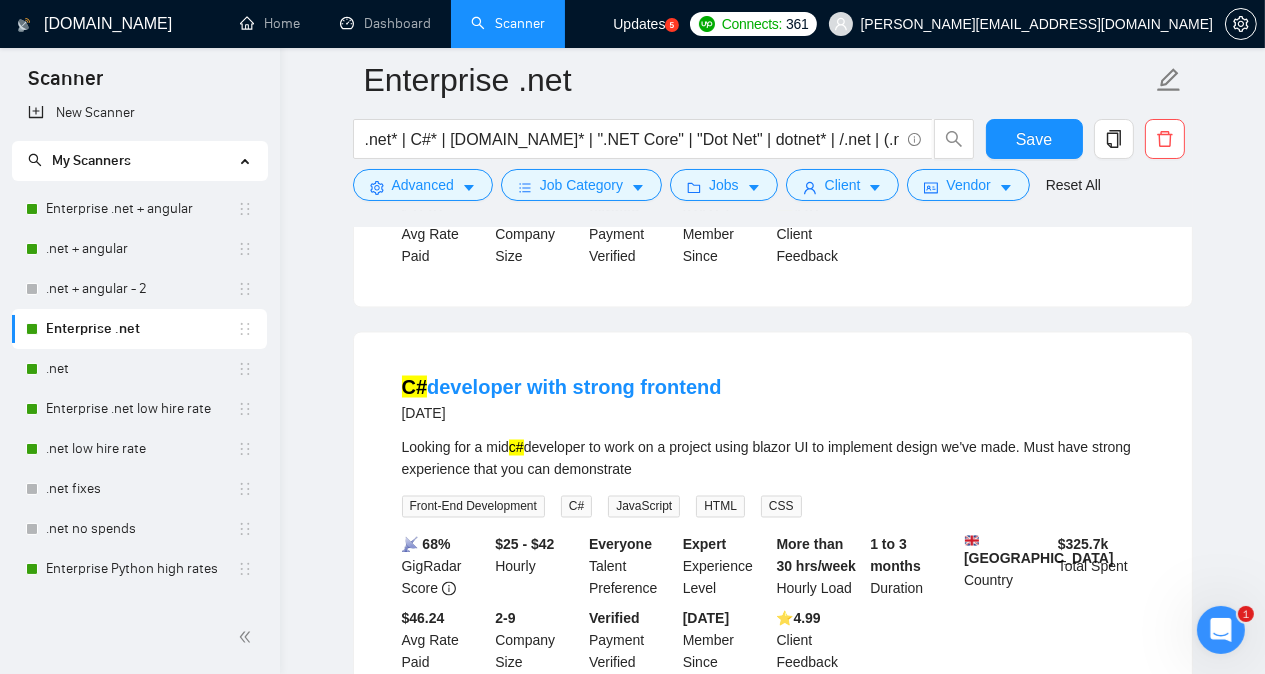 scroll, scrollTop: 4055, scrollLeft: 0, axis: vertical 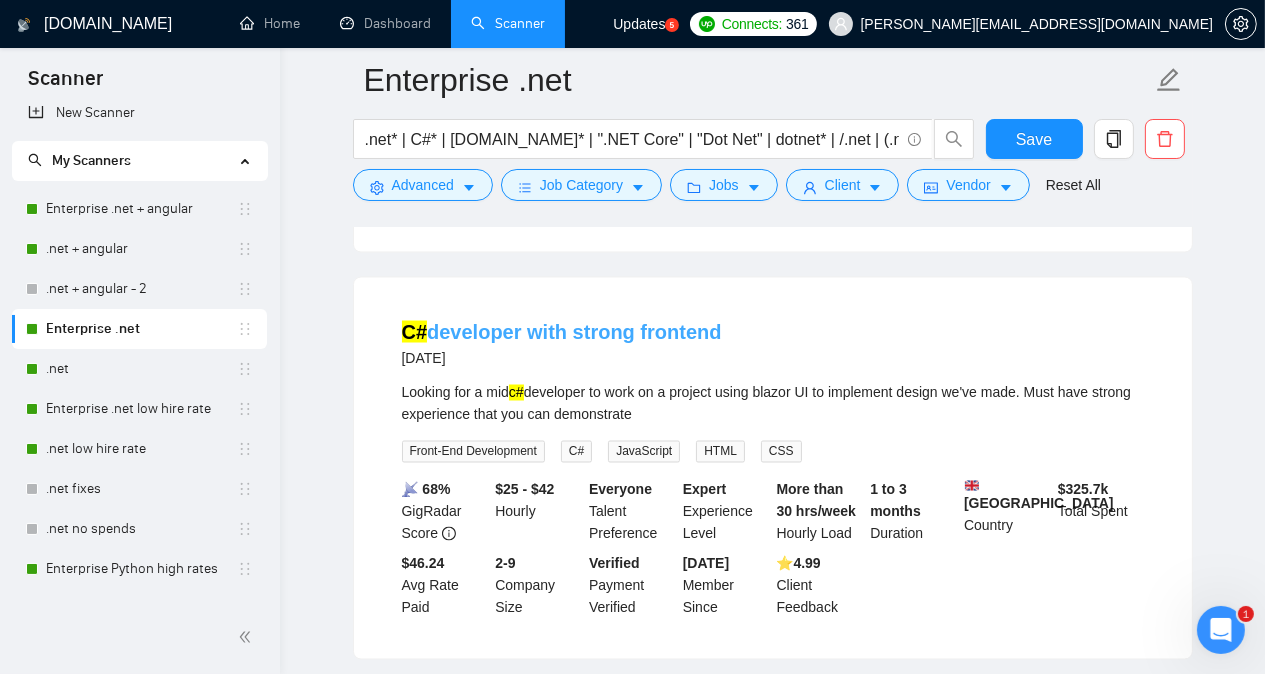 click on "C#  developer with strong frontend" at bounding box center (562, 332) 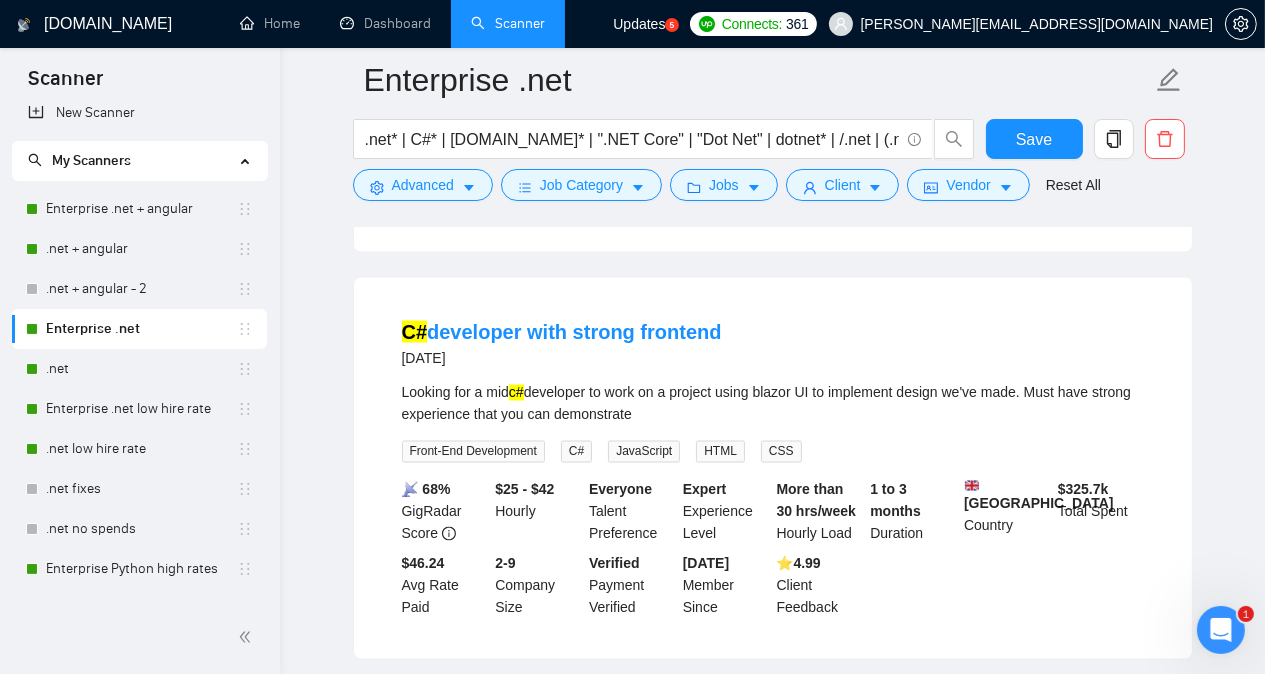 click on "Enterprise .net .net* | C#* | [DOMAIN_NAME]* | ".NET Core" | "Dot Net" | dotnet* | /.net | (.net | "(.net)" |  /c# | (c# | "(c#)" Save Advanced   Job Category   Jobs   Client   Vendor   Reset All Preview Results Insights NEW Alerts Auto Bidder Detected   38  results   (0.79 seconds) SQL  C#  with Azure a month ago We have a large running database with a lot of code in SQL and  C#  that is old and needs to be updated/rewritten more efficient. We looking for a par time consultant that can help us with this. Back-End Development C# Microsoft Azure SQL Database Microsoft Azure SQL 📡   66% GigRadar Score   $30 - $50 Hourly Everyone Talent Preference Expert Experience Level Less than 30 hrs/week Hourly Load 3 to 6 months Duration   [GEOGRAPHIC_DATA] Country $ 322.5k Total Spent $17.52 Avg Rate Paid 10-99 Company Size Verified Payment Verified [DATE] Member Since ⭐️  4.97 Client Feedback Full stack instacart clone [DATE] I need a full featured instcart clone
[URL][DOMAIN_NAME]
using  dotnet [DOMAIN_NAME] More..." at bounding box center [772, -1634] 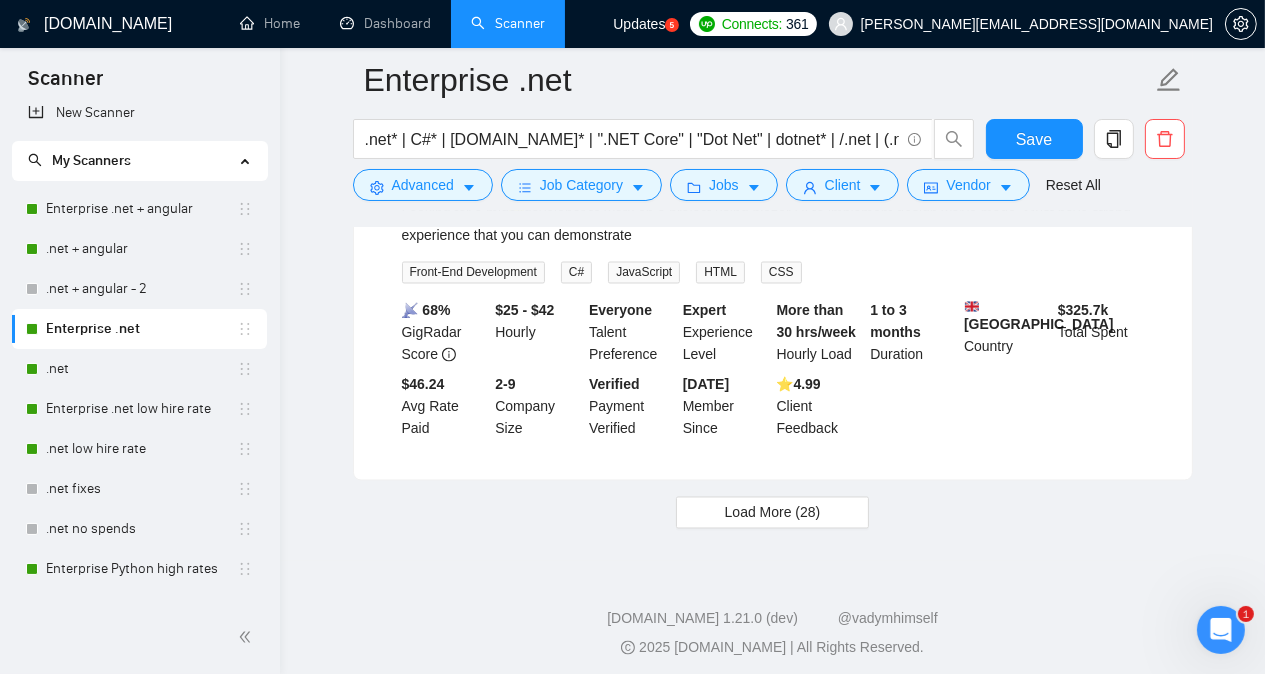 scroll, scrollTop: 4236, scrollLeft: 0, axis: vertical 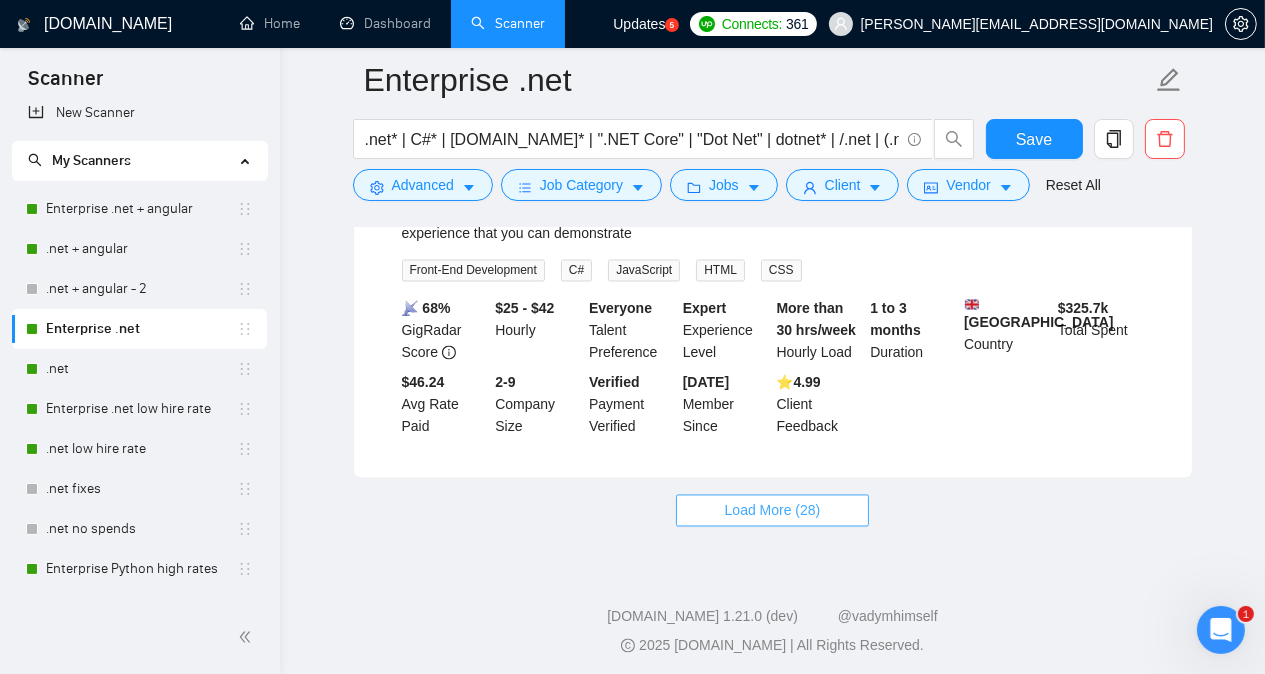 click on "Load More (28)" at bounding box center (773, 511) 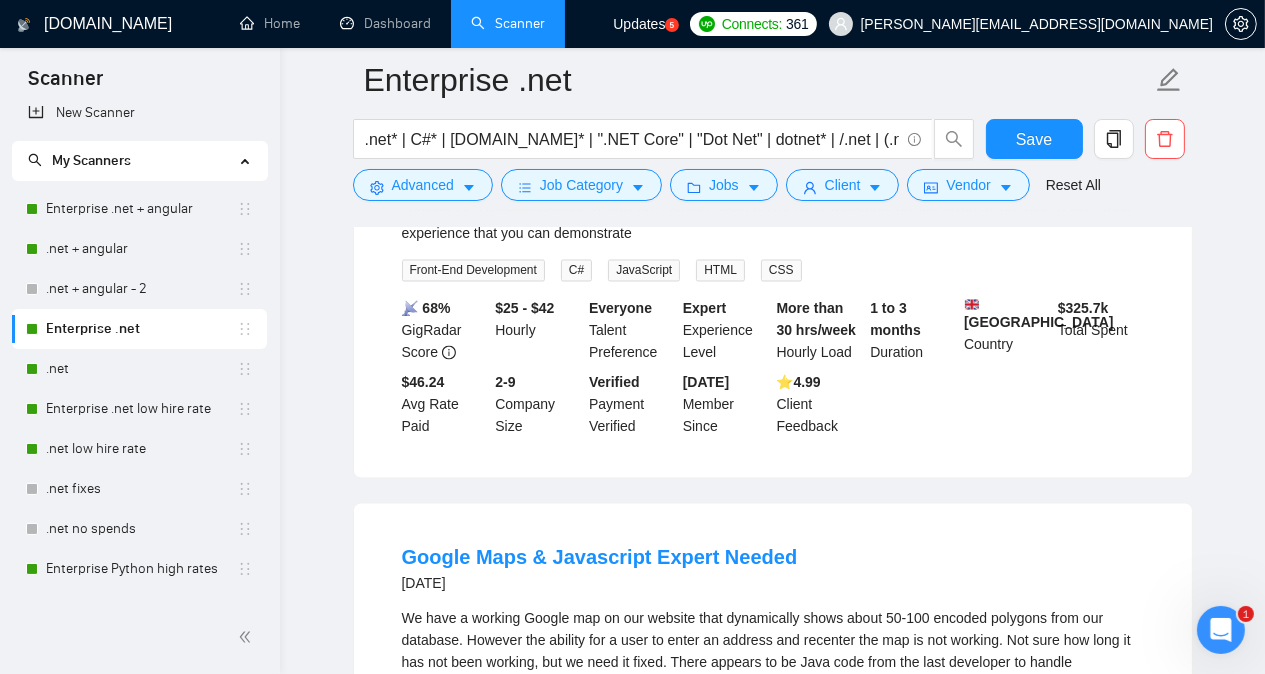click on "Enterprise .net .net* | C#* | [DOMAIN_NAME]* | ".NET Core" | "Dot Net" | dotnet* | /.net | (.net | "(.net)" |  /c# | (c# | "(c#)" Save Advanced   Job Category   Jobs   Client   Vendor   Reset All Preview Results Insights NEW Alerts Auto Bidder Detected   38  results   (0.79 seconds) SQL  C#  with Azure a month ago We have a large running database with a lot of code in SQL and  C#  that is old and needs to be updated/rewritten more efficient. We looking for a par time consultant that can help us with this. Back-End Development C# Microsoft Azure SQL Database Microsoft Azure SQL 📡   66% GigRadar Score   $30 - $50 Hourly Everyone Talent Preference Expert Experience Level Less than 30 hrs/week Hourly Load 3 to 6 months Duration   [GEOGRAPHIC_DATA] Country $ 322.5k Total Spent $17.52 Avg Rate Paid 10-99 Company Size Verified Payment Verified [DATE] Member Since ⭐️  4.97 Client Feedback Full stack instacart clone [DATE] I need a full featured instcart clone
[URL][DOMAIN_NAME]
using  dotnet [DOMAIN_NAME] More..." at bounding box center (772, 399) 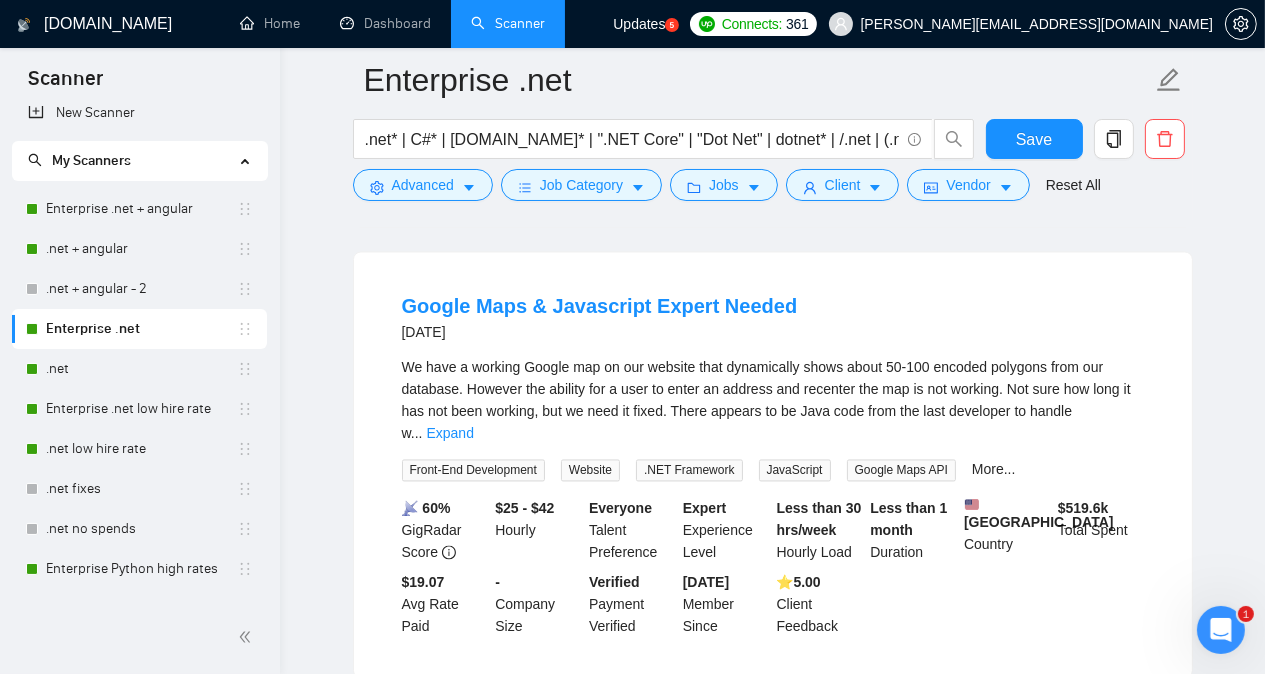 scroll, scrollTop: 4556, scrollLeft: 0, axis: vertical 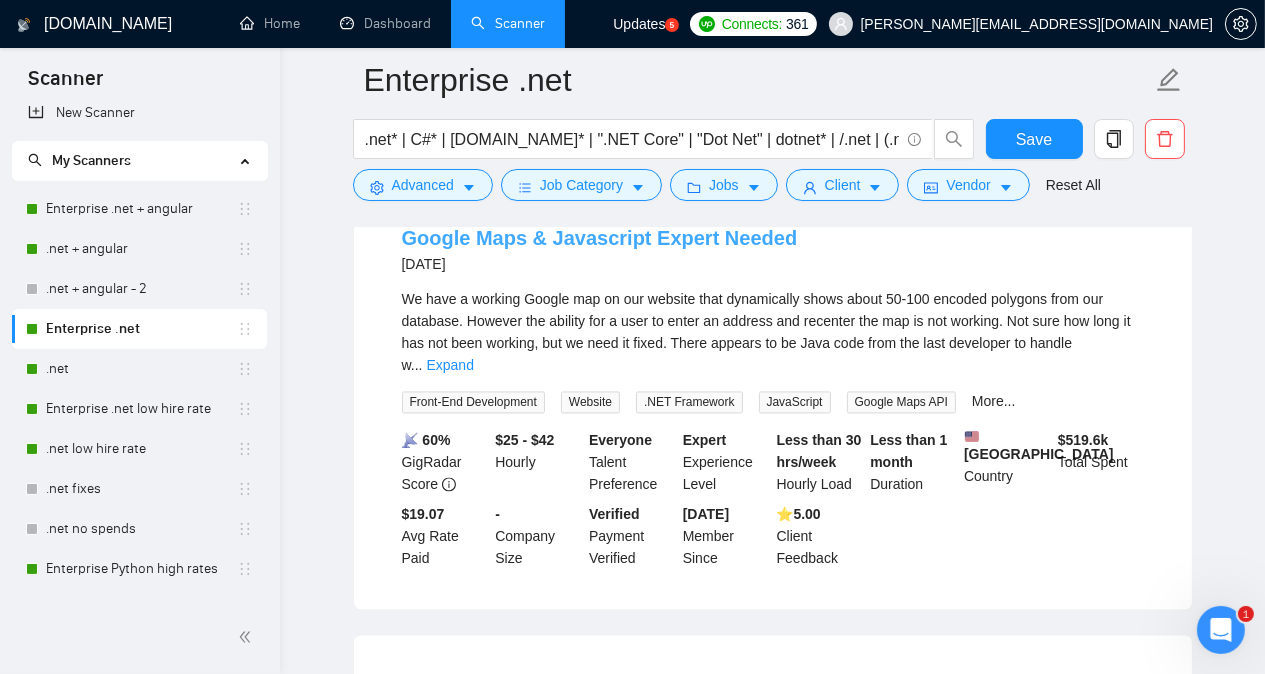 click on "Google Maps & Javascript Expert Needed" at bounding box center [600, 238] 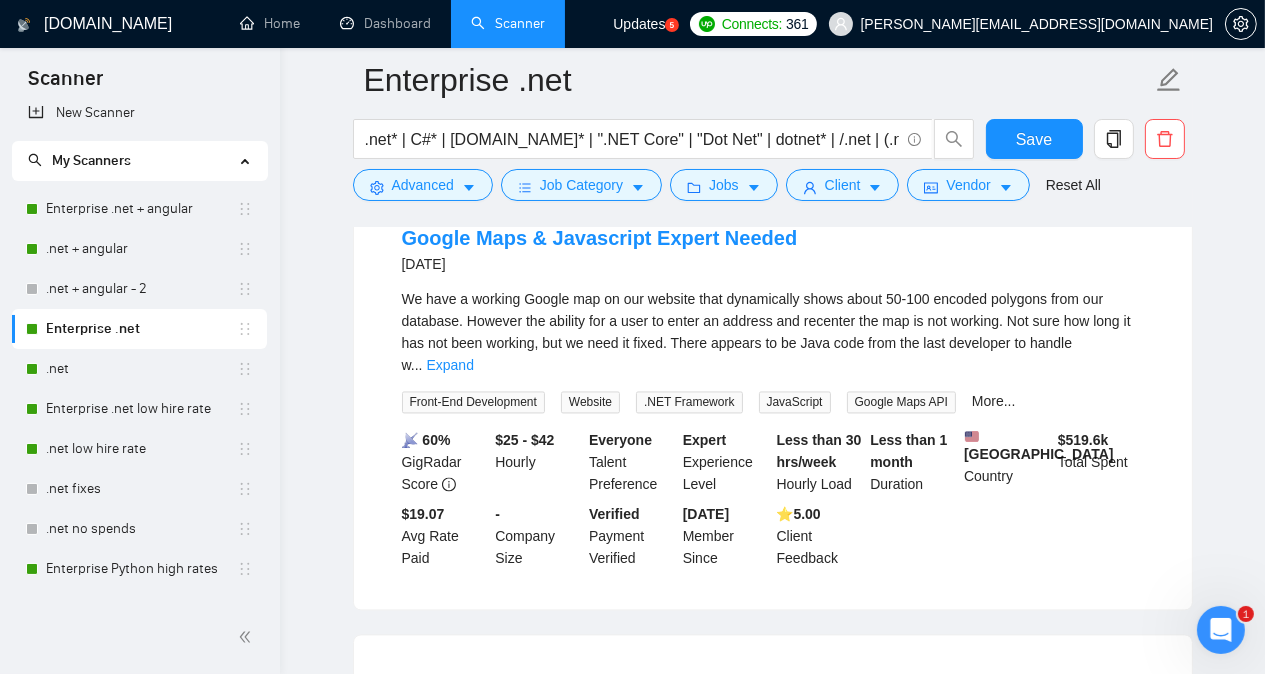 click on "Enterprise .net .net* | C#* | [DOMAIN_NAME]* | ".NET Core" | "Dot Net" | dotnet* | /.net | (.net | "(.net)" |  /c# | (c# | "(c#)" Save Advanced   Job Category   Jobs   Client   Vendor   Reset All Preview Results Insights NEW Alerts Auto Bidder Detected   38  results   (0.79 seconds) SQL  C#  with Azure a month ago We have a large running database with a lot of code in SQL and  C#  that is old and needs to be updated/rewritten more efficient. We looking for a par time consultant that can help us with this. Back-End Development C# Microsoft Azure SQL Database Microsoft Azure SQL 📡   66% GigRadar Score   $30 - $50 Hourly Everyone Talent Preference Expert Experience Level Less than 30 hrs/week Hourly Load 3 to 6 months Duration   [GEOGRAPHIC_DATA] Country $ 322.5k Total Spent $17.52 Avg Rate Paid 10-99 Company Size Verified Payment Verified [DATE] Member Since ⭐️  4.97 Client Feedback Full stack instacart clone [DATE] I need a full featured instcart clone
[URL][DOMAIN_NAME]
using  dotnet [DOMAIN_NAME] More..." at bounding box center [772, 79] 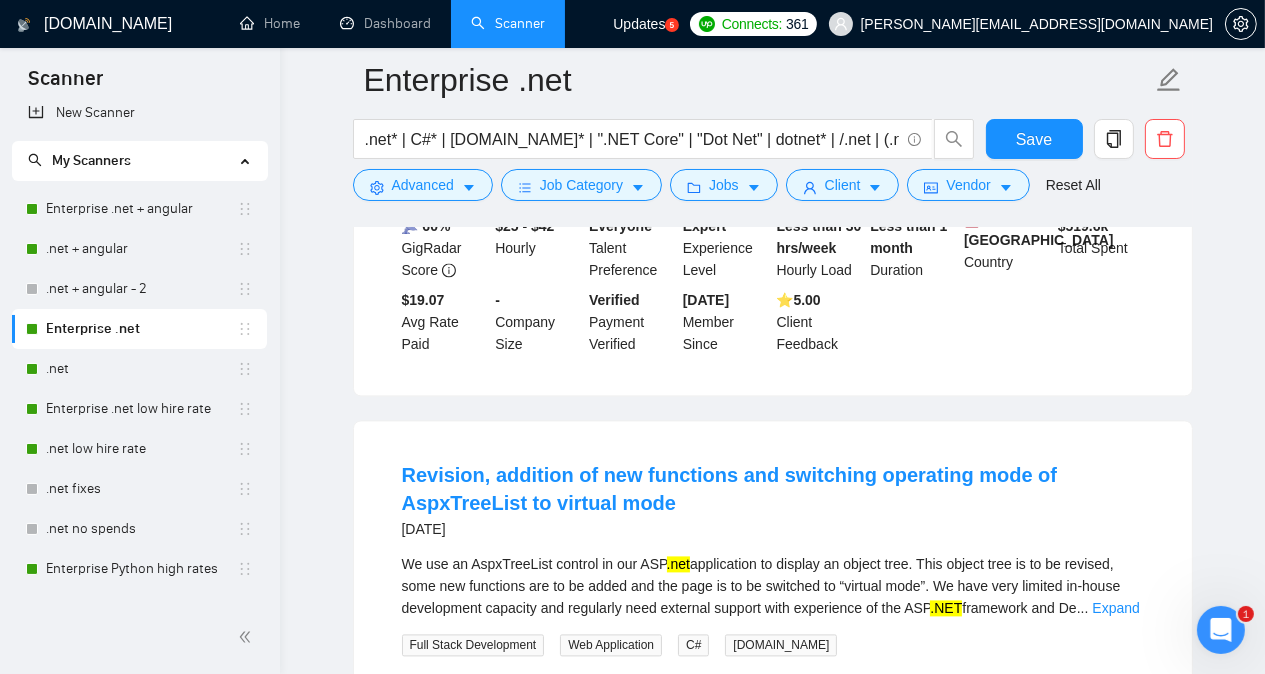 scroll, scrollTop: 4916, scrollLeft: 0, axis: vertical 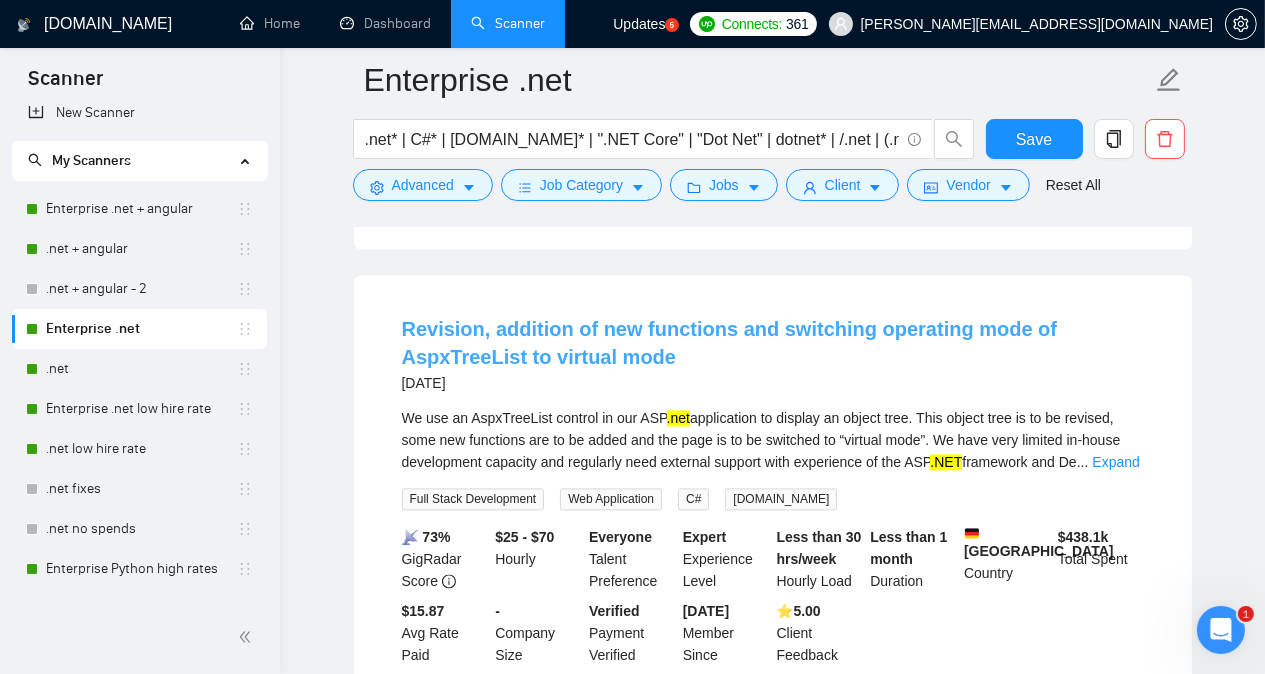 click on "Revision, addition of new functions and switching operating mode of AspxTreeList to virtual mode" at bounding box center [730, 343] 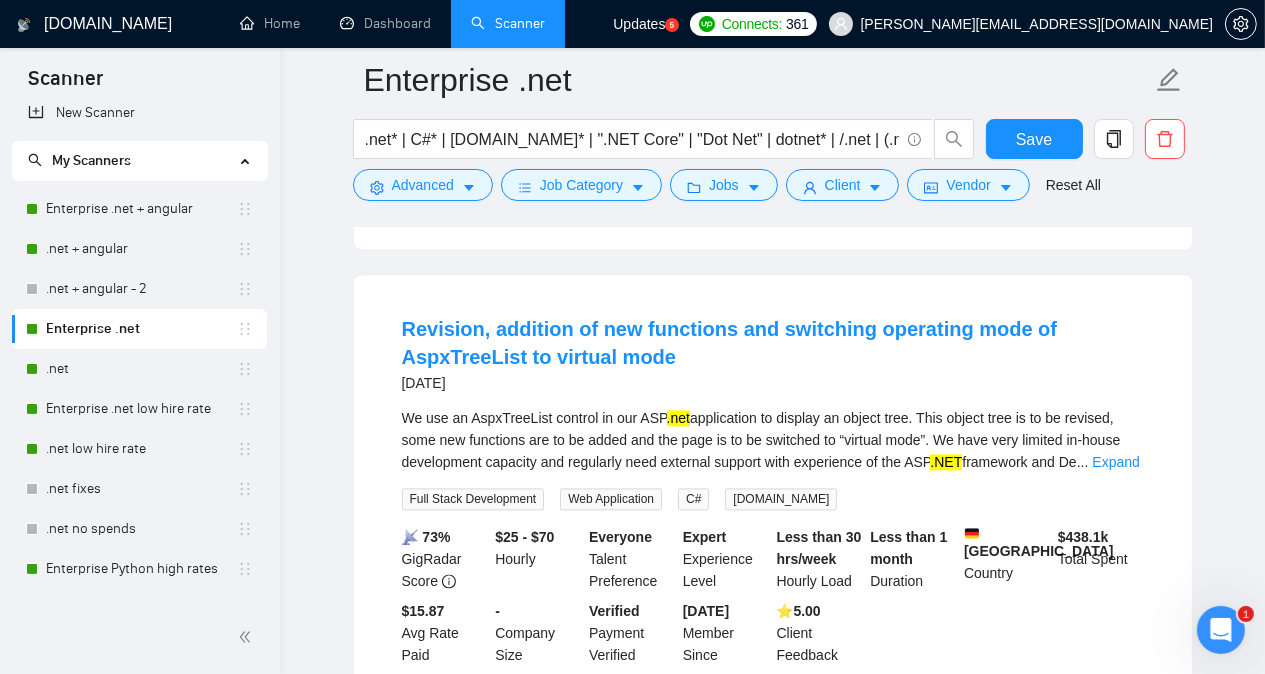 click on "Enterprise .net .net* | C#* | [DOMAIN_NAME]* | ".NET Core" | "Dot Net" | dotnet* | /.net | (.net | "(.net)" |  /c# | (c# | "(c#)" Save Advanced   Job Category   Jobs   Client   Vendor   Reset All Preview Results Insights NEW Alerts Auto Bidder Detected   38  results   (0.79 seconds) SQL  C#  with Azure a month ago We have a large running database with a lot of code in SQL and  C#  that is old and needs to be updated/rewritten more efficient. We looking for a par time consultant that can help us with this. Back-End Development C# Microsoft Azure SQL Database Microsoft Azure SQL 📡   66% GigRadar Score   $30 - $50 Hourly Everyone Talent Preference Expert Experience Level Less than 30 hrs/week Hourly Load 3 to 6 months Duration   [GEOGRAPHIC_DATA] Country $ 322.5k Total Spent $17.52 Avg Rate Paid 10-99 Company Size Verified Payment Verified [DATE] Member Since ⭐️  4.97 Client Feedback Full stack instacart clone [DATE] I need a full featured instcart clone
[URL][DOMAIN_NAME]
using  dotnet [DOMAIN_NAME] More..." at bounding box center [772, -281] 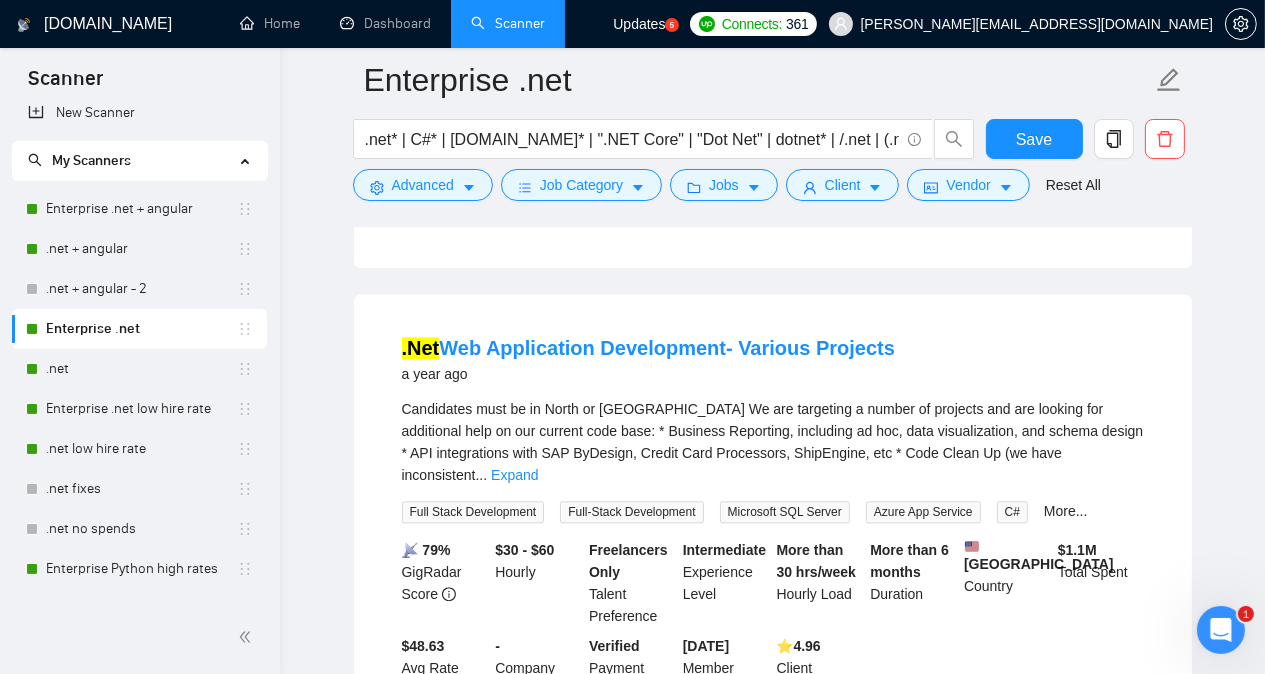 scroll, scrollTop: 5356, scrollLeft: 0, axis: vertical 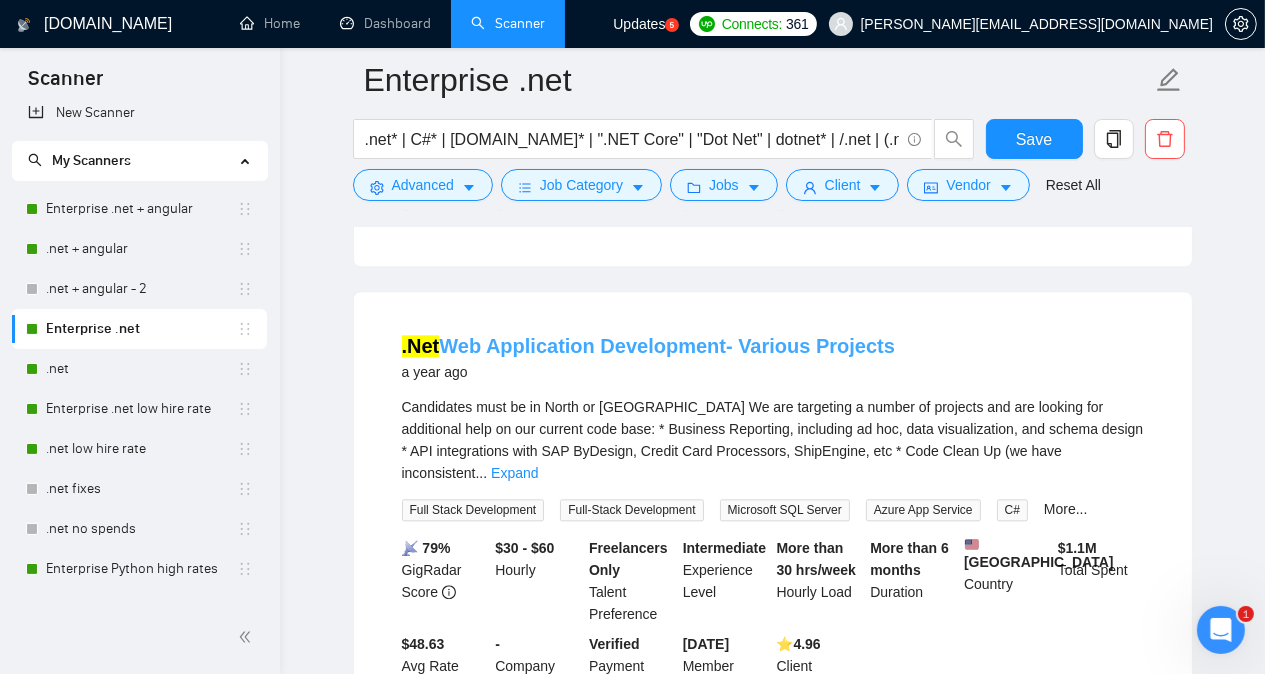 click on ".Net  Web Application Development- Various Projects" at bounding box center (648, 346) 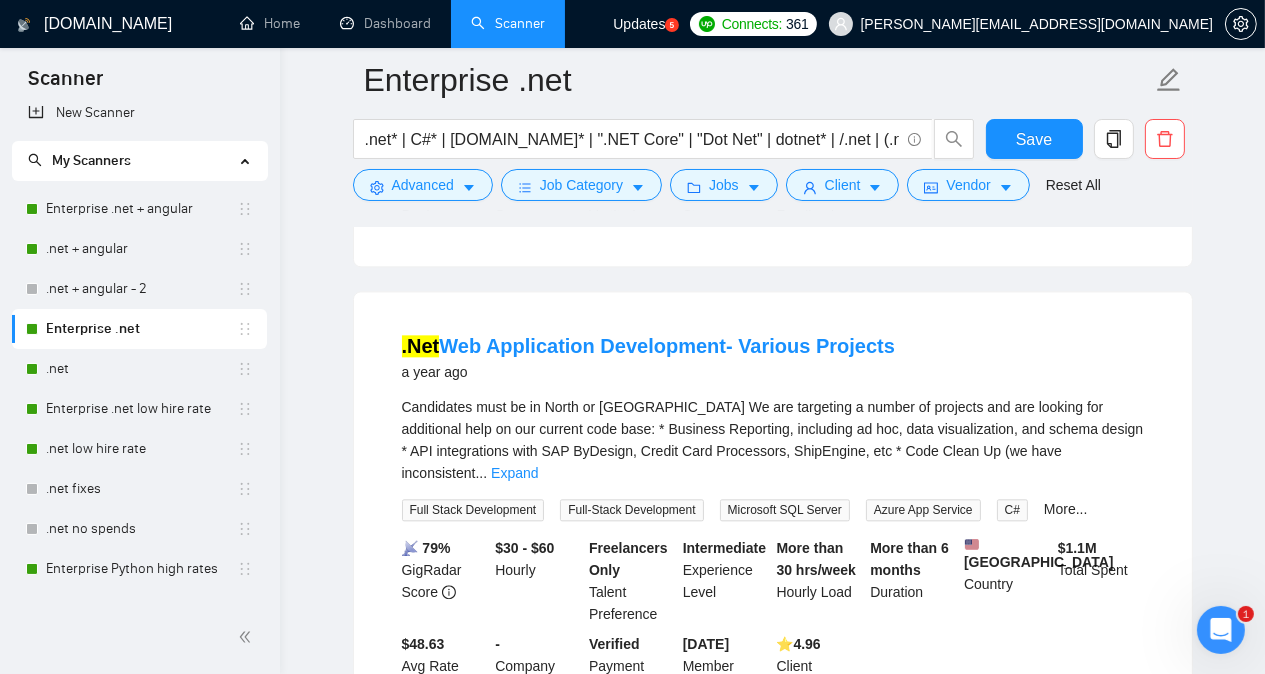 click on "Enterprise .net .net* | C#* | [DOMAIN_NAME]* | ".NET Core" | "Dot Net" | dotnet* | /.net | (.net | "(.net)" |  /c# | (c# | "(c#)" Save Advanced   Job Category   Jobs   Client   Vendor   Reset All Preview Results Insights NEW Alerts Auto Bidder Detected   38  results   (0.79 seconds) SQL  C#  with Azure a month ago We have a large running database with a lot of code in SQL and  C#  that is old and needs to be updated/rewritten more efficient. We looking for a par time consultant that can help us with this. Back-End Development C# Microsoft Azure SQL Database Microsoft Azure SQL 📡   66% GigRadar Score   $30 - $50 Hourly Everyone Talent Preference Expert Experience Level Less than 30 hrs/week Hourly Load 3 to 6 months Duration   [GEOGRAPHIC_DATA] Country $ 322.5k Total Spent $17.52 Avg Rate Paid 10-99 Company Size Verified Payment Verified [DATE] Member Since ⭐️  4.97 Client Feedback Full stack instacart clone [DATE] I need a full featured instcart clone
[URL][DOMAIN_NAME]
using  dotnet [DOMAIN_NAME] More..." at bounding box center (772, -721) 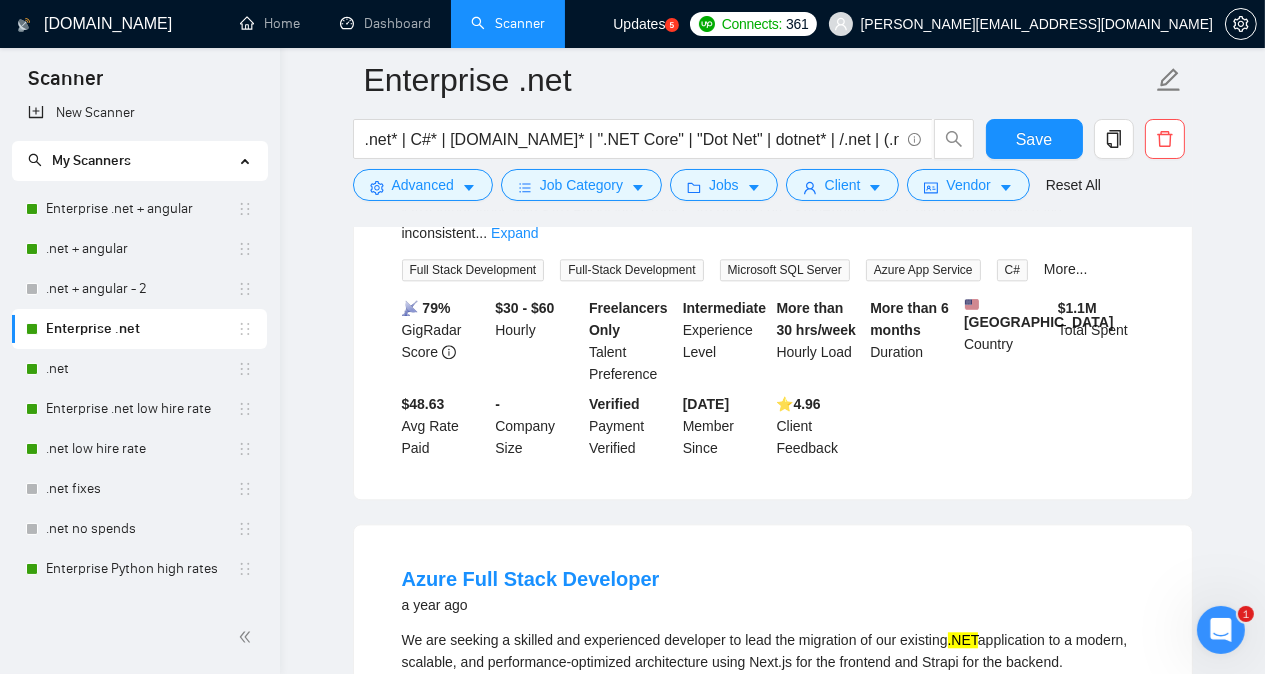 scroll, scrollTop: 5636, scrollLeft: 0, axis: vertical 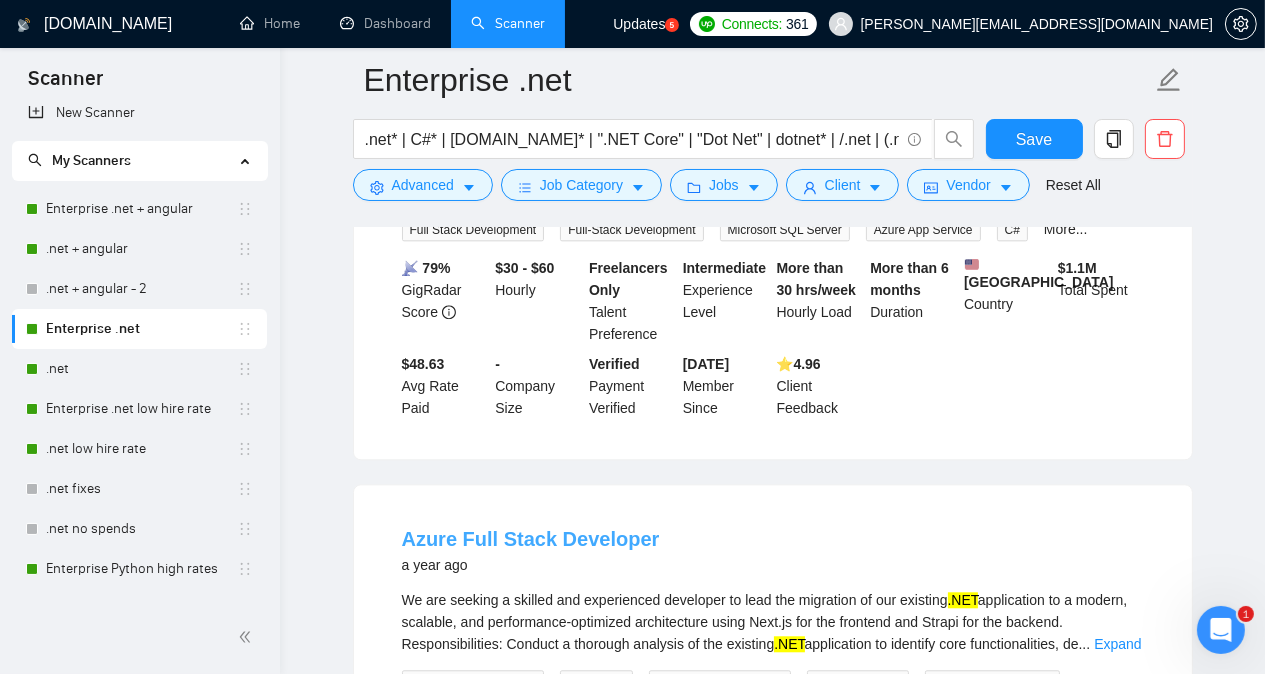click on "Azure Full Stack Developer" at bounding box center (531, 539) 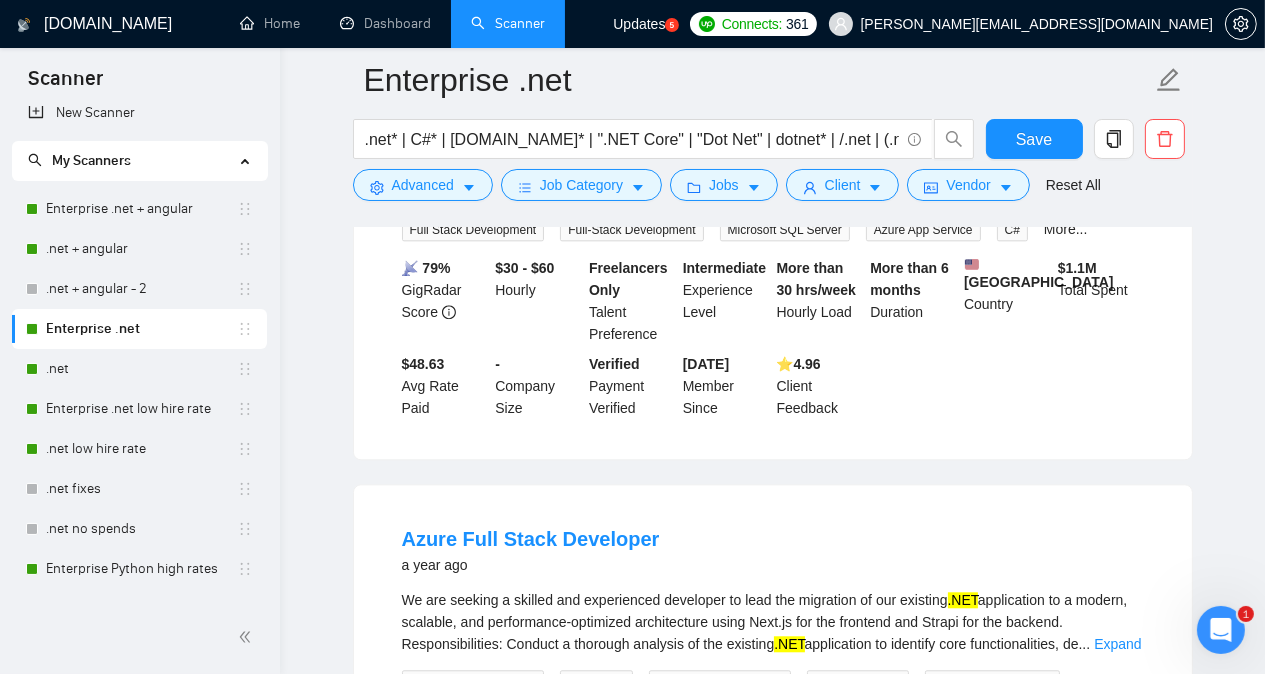 click on "[DOMAIN_NAME] Home Dashboard Scanner Updates
5
Connects: 361 [PERSON_NAME][EMAIL_ADDRESS][DOMAIN_NAME] Enterprise .net .net* | C#* | [DOMAIN_NAME]* | ".NET Core" | "Dot Net" | dotnet* | /.net | (.net | "(.net)" |  /c# | (c# | "(c#)" Save Advanced   Job Category   Jobs   Client   Vendor   Reset All Preview Results Insights NEW Alerts Auto Bidder Detected   38  results   (0.79 seconds) SQL  C#  with Azure a month ago We have a large running database with a lot of code in SQL and  C#  that is old and needs to be updated/rewritten more efficient. We looking for a par time consultant that can help us with this. Back-End Development C# Microsoft Azure SQL Database Microsoft Azure SQL 📡   66% GigRadar Score   $30 - $50 Hourly Everyone Talent Preference Expert Experience Level Less than 30 hrs/week Hourly Load 3 to 6 months Duration   [GEOGRAPHIC_DATA] Country $ 322.5k Total Spent $17.52 Avg Rate Paid 10-99 Company Size Verified Payment Verified [DATE] Member Since ⭐️  4.97 Client Feedback" at bounding box center [772, -964] 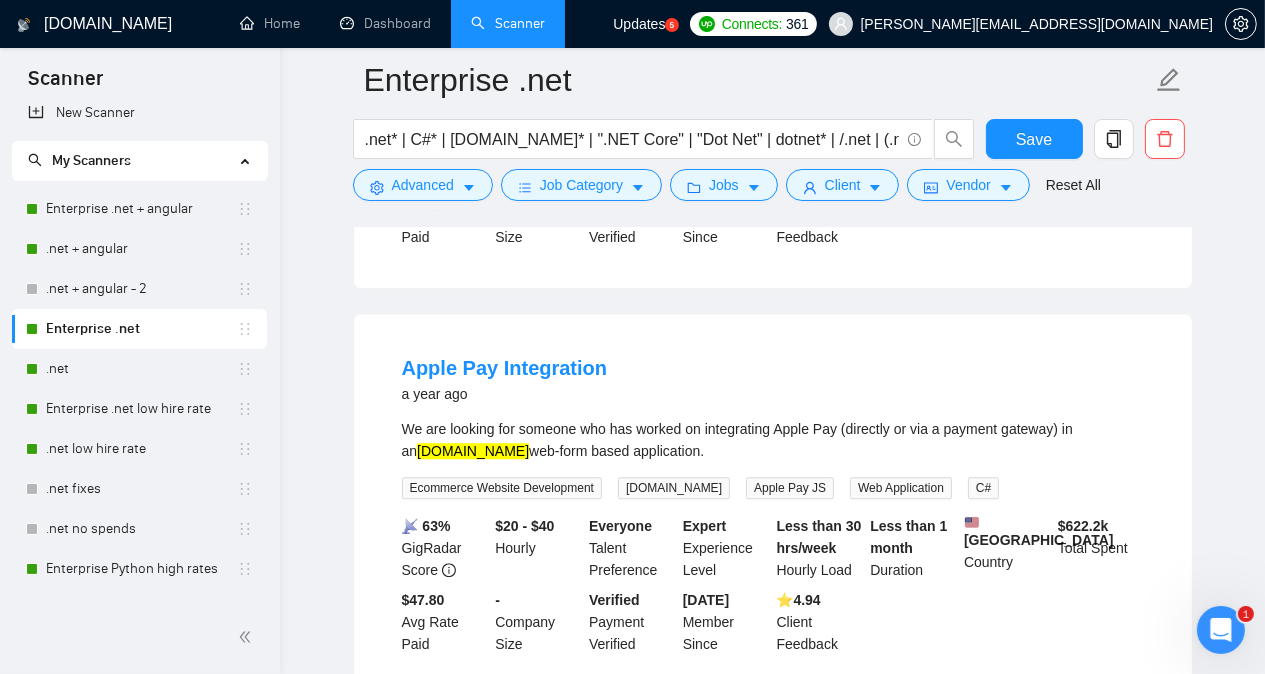 scroll, scrollTop: 6276, scrollLeft: 0, axis: vertical 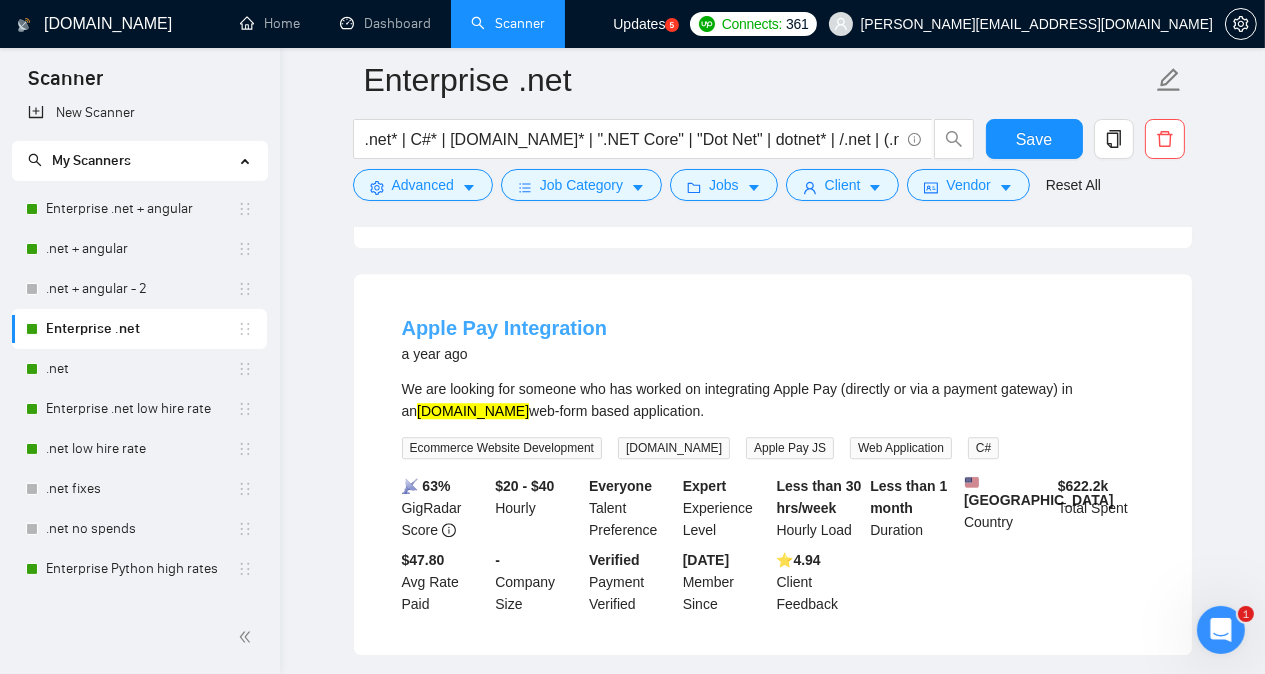 click on "Apple Pay Integration" at bounding box center [505, 328] 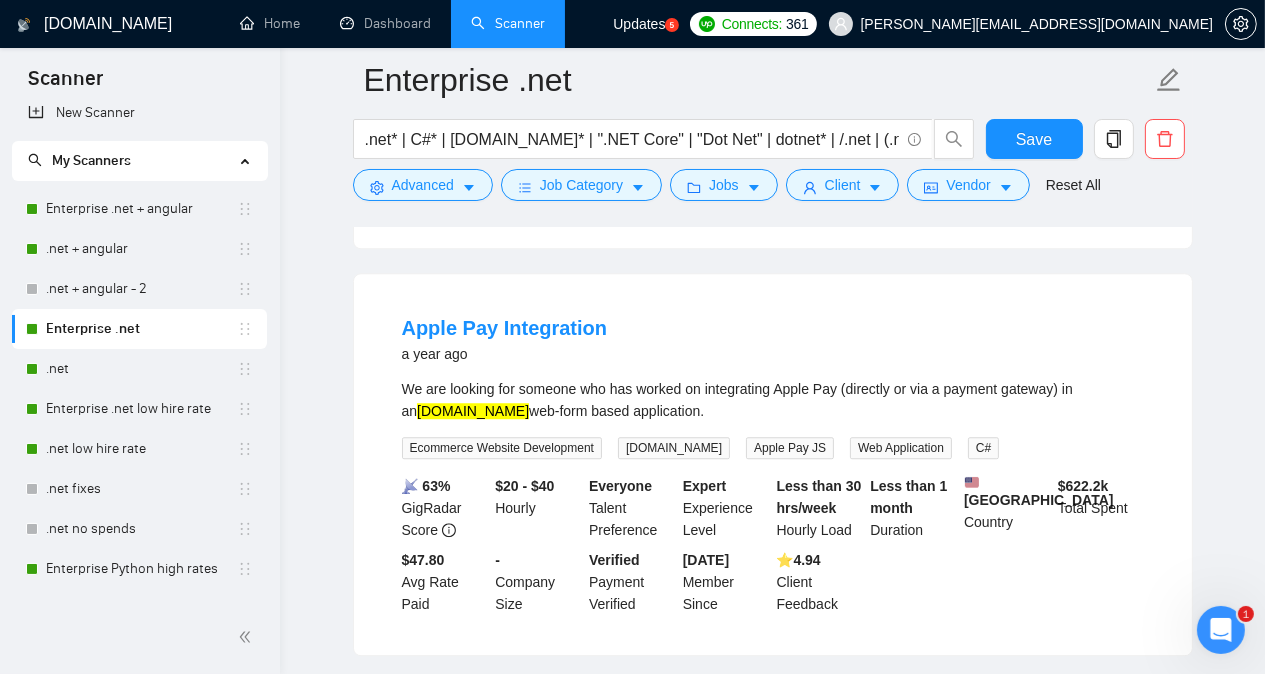 click on "Enterprise .net .net* | C#* | [DOMAIN_NAME]* | ".NET Core" | "Dot Net" | dotnet* | /.net | (.net | "(.net)" |  /c# | (c# | "(c#)" Save Advanced   Job Category   Jobs   Client   Vendor   Reset All Preview Results Insights NEW Alerts Auto Bidder Detected   38  results   (0.79 seconds) SQL  C#  with Azure a month ago We have a large running database with a lot of code in SQL and  C#  that is old and needs to be updated/rewritten more efficient. We looking for a par time consultant that can help us with this. Back-End Development C# Microsoft Azure SQL Database Microsoft Azure SQL 📡   66% GigRadar Score   $30 - $50 Hourly Everyone Talent Preference Expert Experience Level Less than 30 hrs/week Hourly Load 3 to 6 months Duration   [GEOGRAPHIC_DATA] Country $ 322.5k Total Spent $17.52 Avg Rate Paid 10-99 Company Size Verified Payment Verified [DATE] Member Since ⭐️  4.97 Client Feedback Full stack instacart clone [DATE] I need a full featured instcart clone
[URL][DOMAIN_NAME]
using  dotnet [DOMAIN_NAME] More..." at bounding box center [772, -1641] 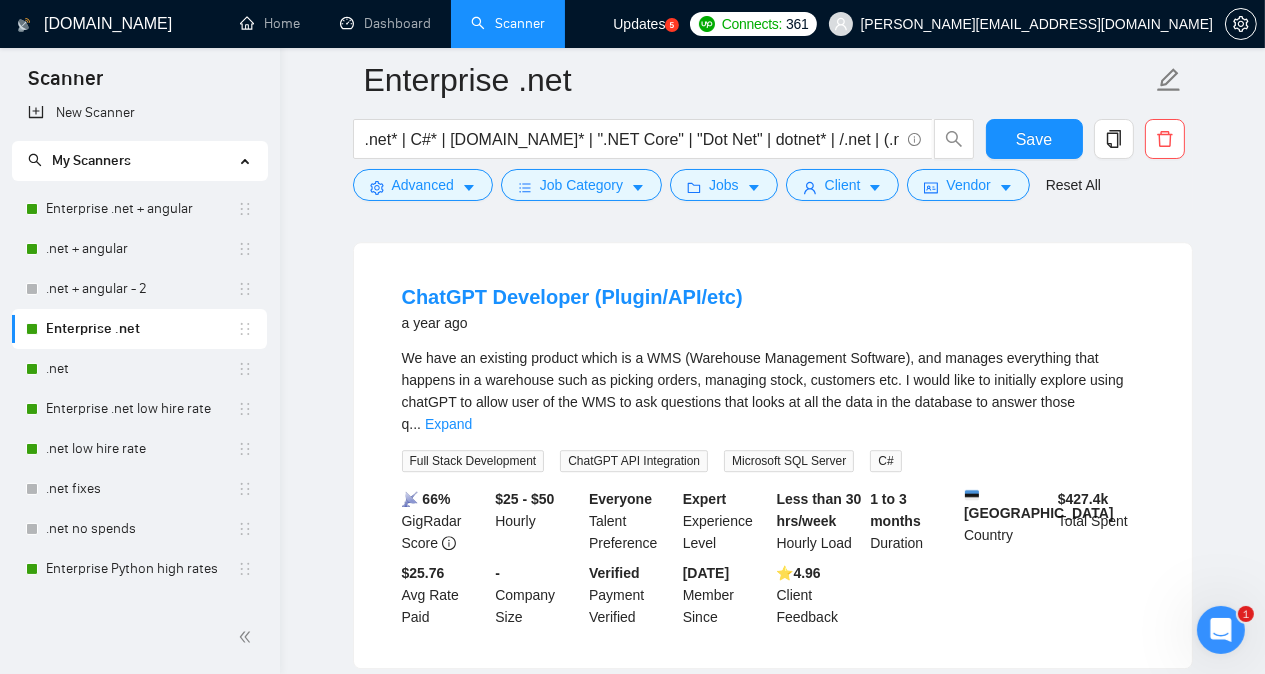 scroll, scrollTop: 6716, scrollLeft: 0, axis: vertical 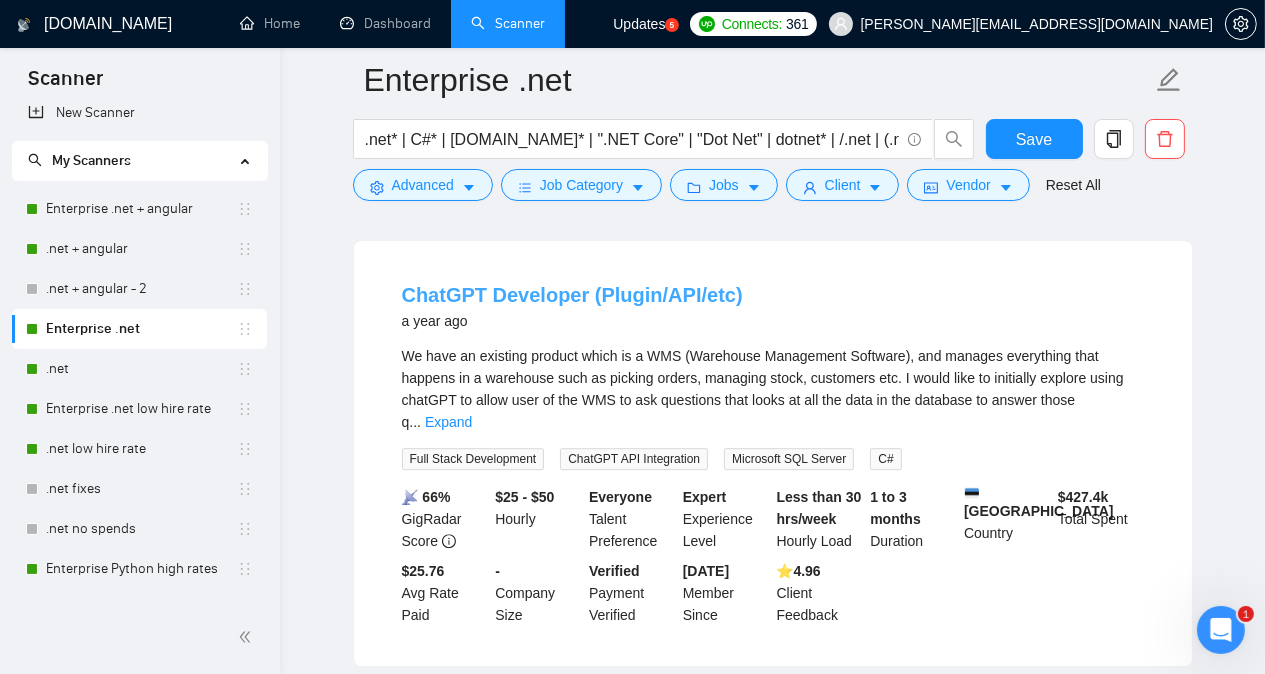 click on "ChatGPT Developer (Plugin/API/etc)" at bounding box center [572, 295] 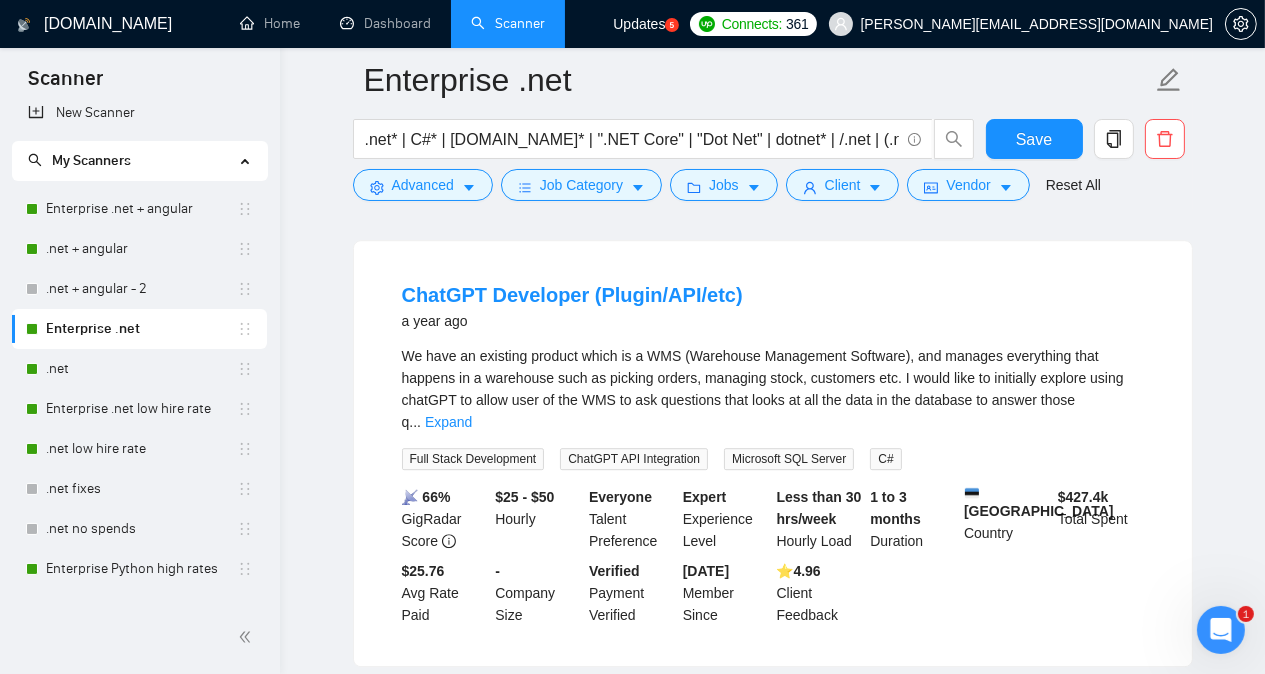 click on "ChatGPT Developer (Plugin/API/etc) a year ago We have an existing product which is a WMS (Warehouse Management Software), and manages everything that happens in a warehouse such as picking orders, managing stock, customers etc.
I would like to initially explore using chatGPT to allow user of the WMS to ask questions that looks at all the data in the database to answer those q ... Expand Full Stack Development ChatGPT API Integration Microsoft SQL Server C# 📡   66% GigRadar Score   $25 - $50 Hourly Everyone Talent Preference Expert Experience Level Less than 30 hrs/week Hourly Load 1 to 3 months Duration   [GEOGRAPHIC_DATA] Country $ 427.4k Total Spent $25.76 Avg Rate Paid - Company Size Verified Payment Verified [DATE] Member Since ⭐️  4.96 Client Feedback" at bounding box center (773, 453) 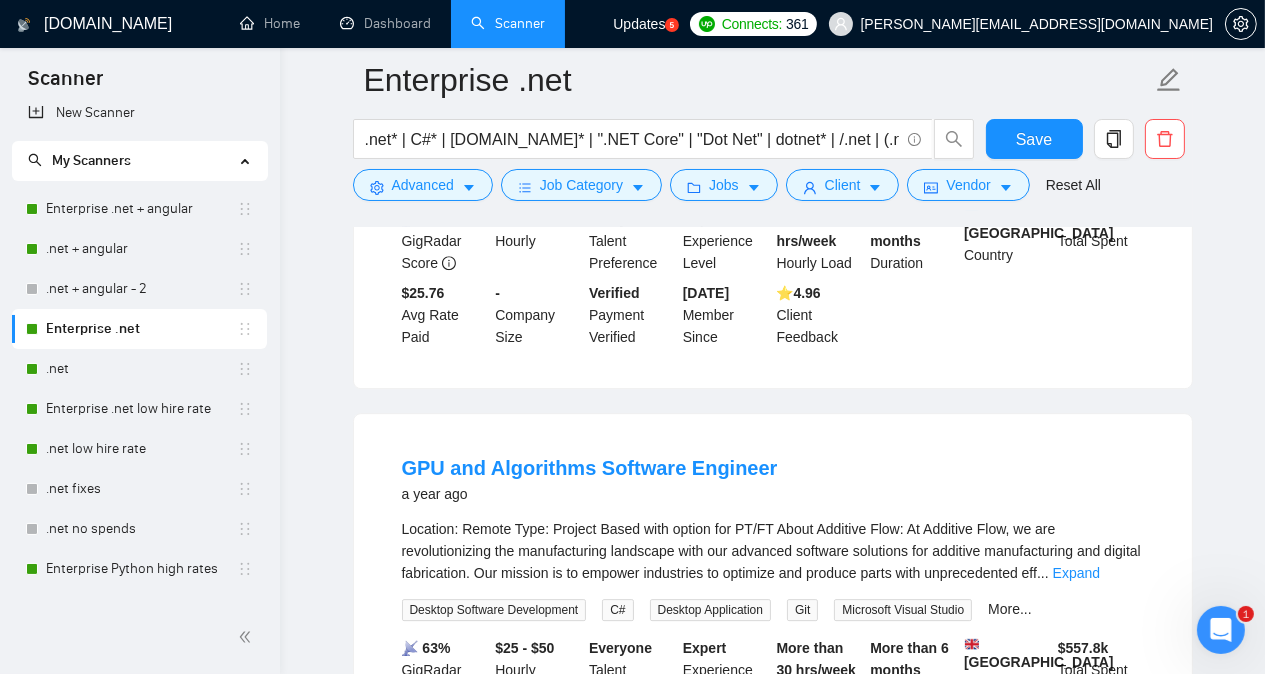 scroll, scrollTop: 7116, scrollLeft: 0, axis: vertical 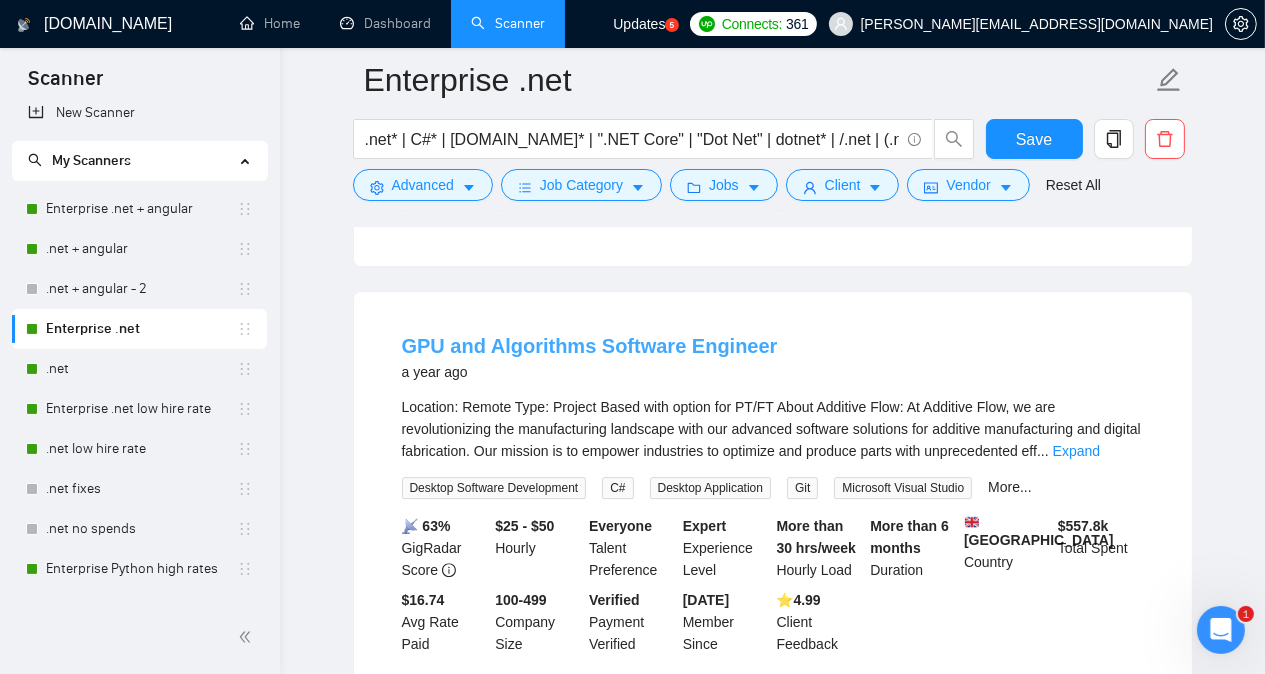 click on "GPU and Algorithms Software Engineer" at bounding box center (590, 346) 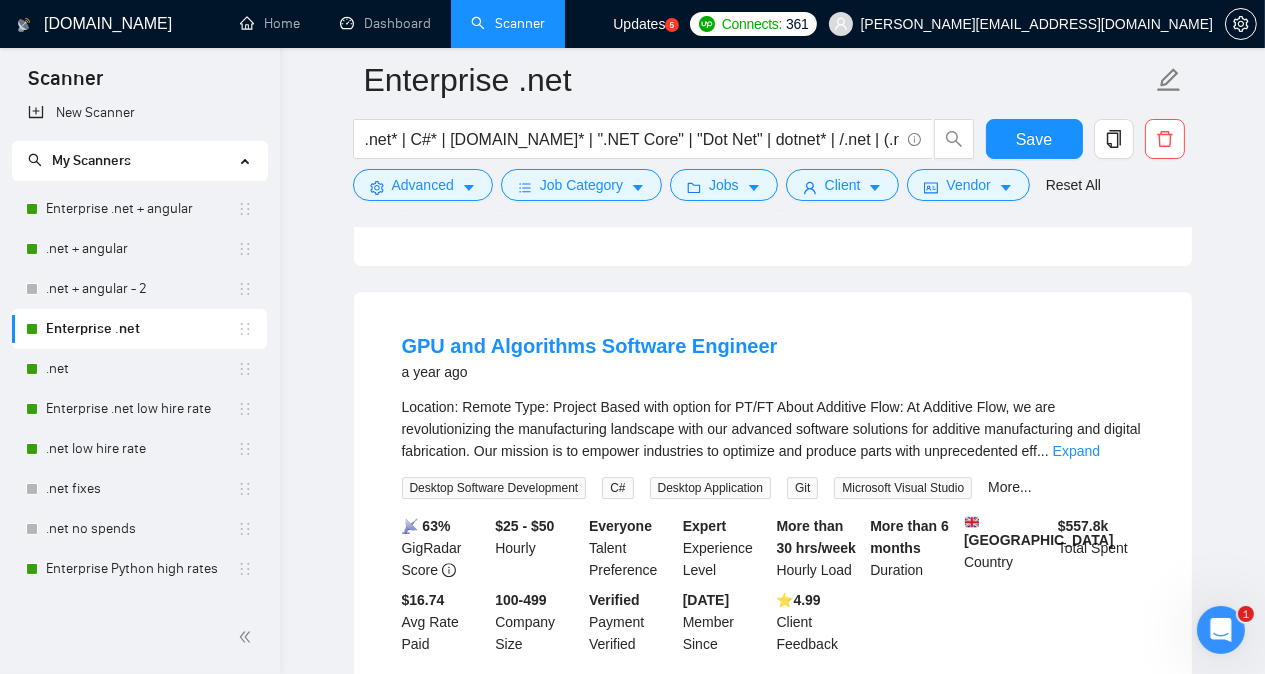 click on "Enterprise .net .net* | C#* | [DOMAIN_NAME]* | ".NET Core" | "Dot Net" | dotnet* | /.net | (.net | "(.net)" |  /c# | (c# | "(c#)" Save Advanced   Job Category   Jobs   Client   Vendor   Reset All Preview Results Insights NEW Alerts Auto Bidder Detected   38  results   (0.79 seconds) SQL  C#  with Azure a month ago We have a large running database with a lot of code in SQL and  C#  that is old and needs to be updated/rewritten more efficient. We looking for a par time consultant that can help us with this. Back-End Development C# Microsoft Azure SQL Database Microsoft Azure SQL 📡   66% GigRadar Score   $30 - $50 Hourly Everyone Talent Preference Expert Experience Level Less than 30 hrs/week Hourly Load 3 to 6 months Duration   [GEOGRAPHIC_DATA] Country $ 322.5k Total Spent $17.52 Avg Rate Paid 10-99 Company Size Verified Payment Verified [DATE] Member Since ⭐️  4.97 Client Feedback Full stack instacart clone [DATE] I need a full featured instcart clone
[URL][DOMAIN_NAME]
using  dotnet [DOMAIN_NAME] More..." at bounding box center [772, -2481] 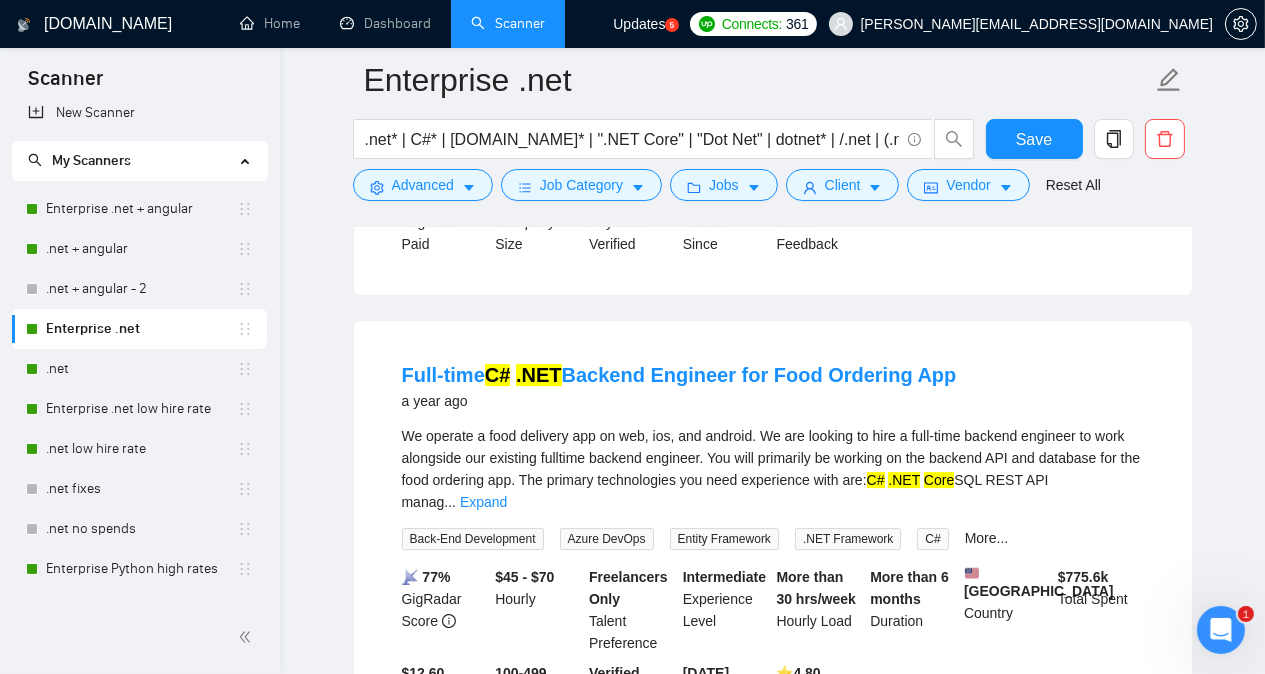 scroll, scrollTop: 7556, scrollLeft: 0, axis: vertical 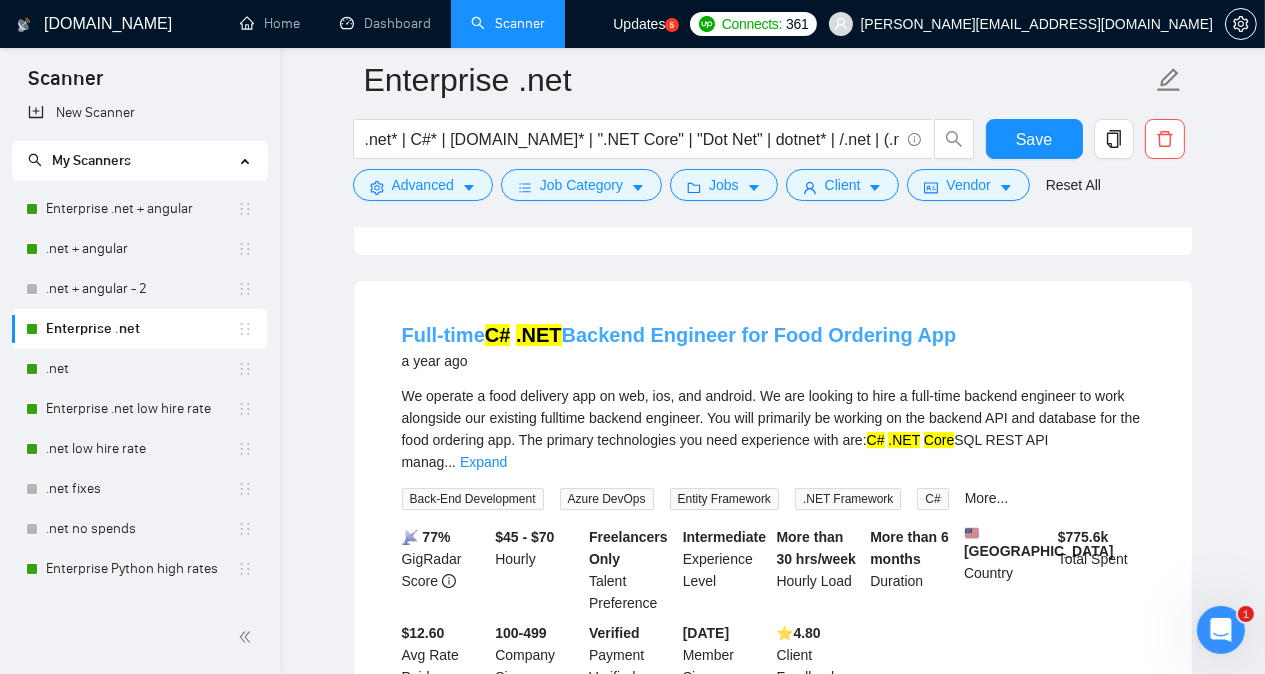 click on "Full-time  C#   .NET  Backend Engineer for Food Ordering App" at bounding box center [679, 335] 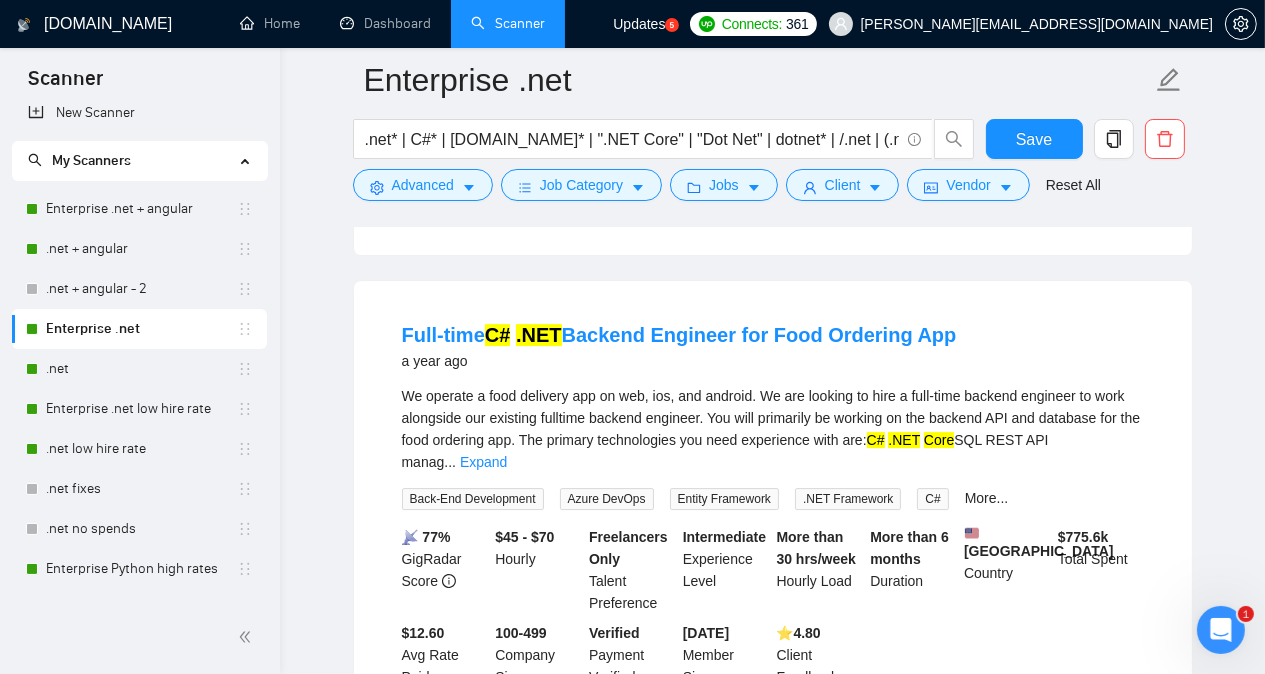 click on "Enterprise .net .net* | C#* | [DOMAIN_NAME]* | ".NET Core" | "Dot Net" | dotnet* | /.net | (.net | "(.net)" |  /c# | (c# | "(c#)" Save Advanced   Job Category   Jobs   Client   Vendor   Reset All Preview Results Insights NEW Alerts Auto Bidder Detected   38  results   (0.79 seconds) SQL  C#  with Azure a month ago We have a large running database with a lot of code in SQL and  C#  that is old and needs to be updated/rewritten more efficient. We looking for a par time consultant that can help us with this. Back-End Development C# Microsoft Azure SQL Database Microsoft Azure SQL 📡   66% GigRadar Score   $30 - $50 Hourly Everyone Talent Preference Expert Experience Level Less than 30 hrs/week Hourly Load 3 to 6 months Duration   [GEOGRAPHIC_DATA] Country $ 322.5k Total Spent $17.52 Avg Rate Paid 10-99 Company Size Verified Payment Verified [DATE] Member Since ⭐️  4.97 Client Feedback Full stack instacart clone [DATE] I need a full featured instcart clone
[URL][DOMAIN_NAME]
using  dotnet [DOMAIN_NAME] More..." at bounding box center (772, -2921) 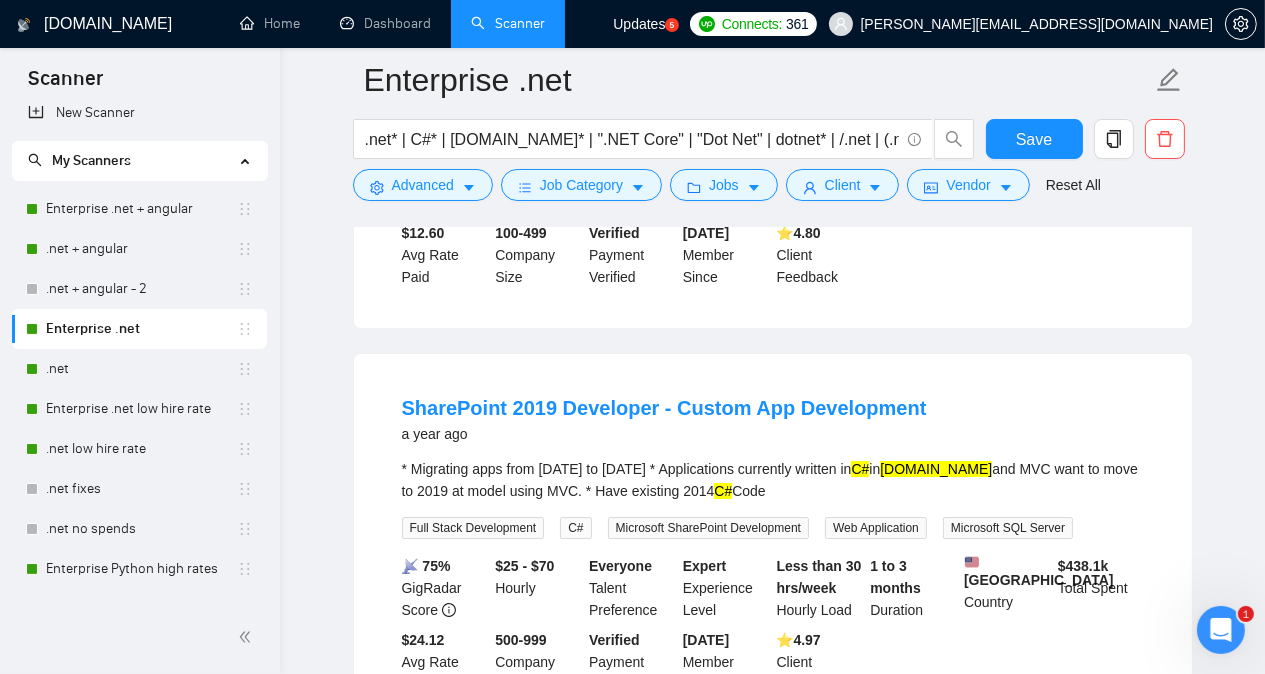 scroll, scrollTop: 7996, scrollLeft: 0, axis: vertical 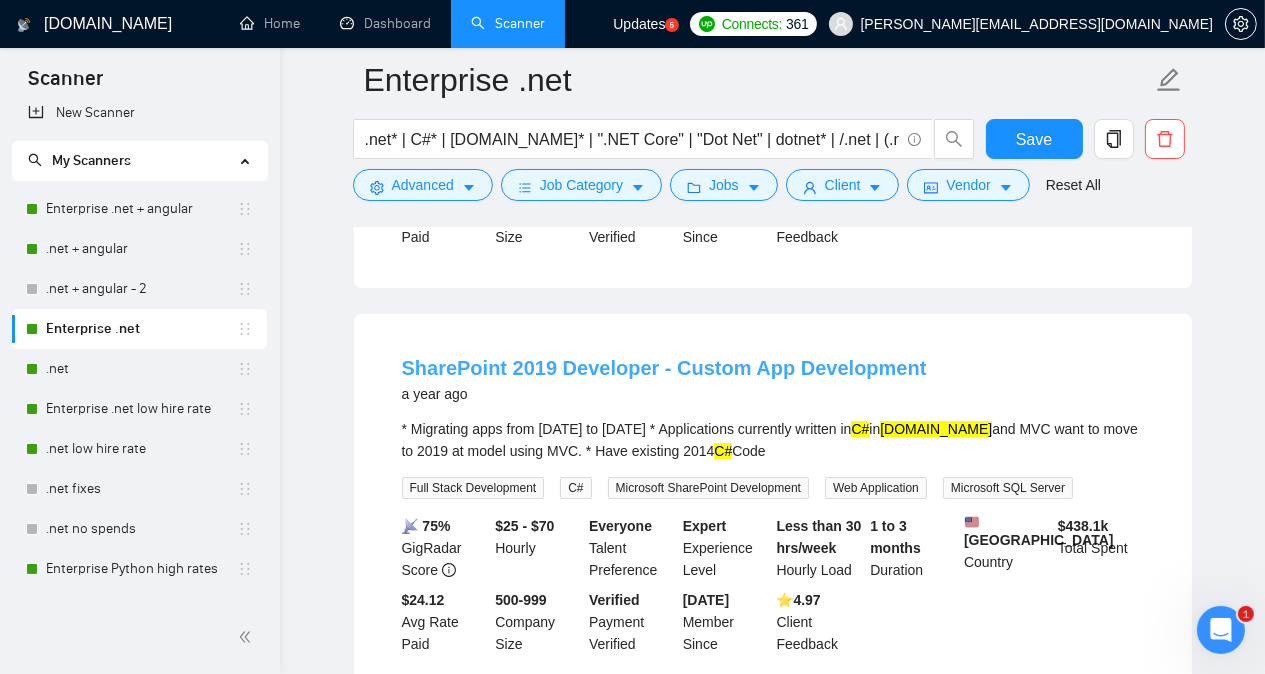 click on "SharePoint 2019 Developer - Custom App Development" at bounding box center (664, 368) 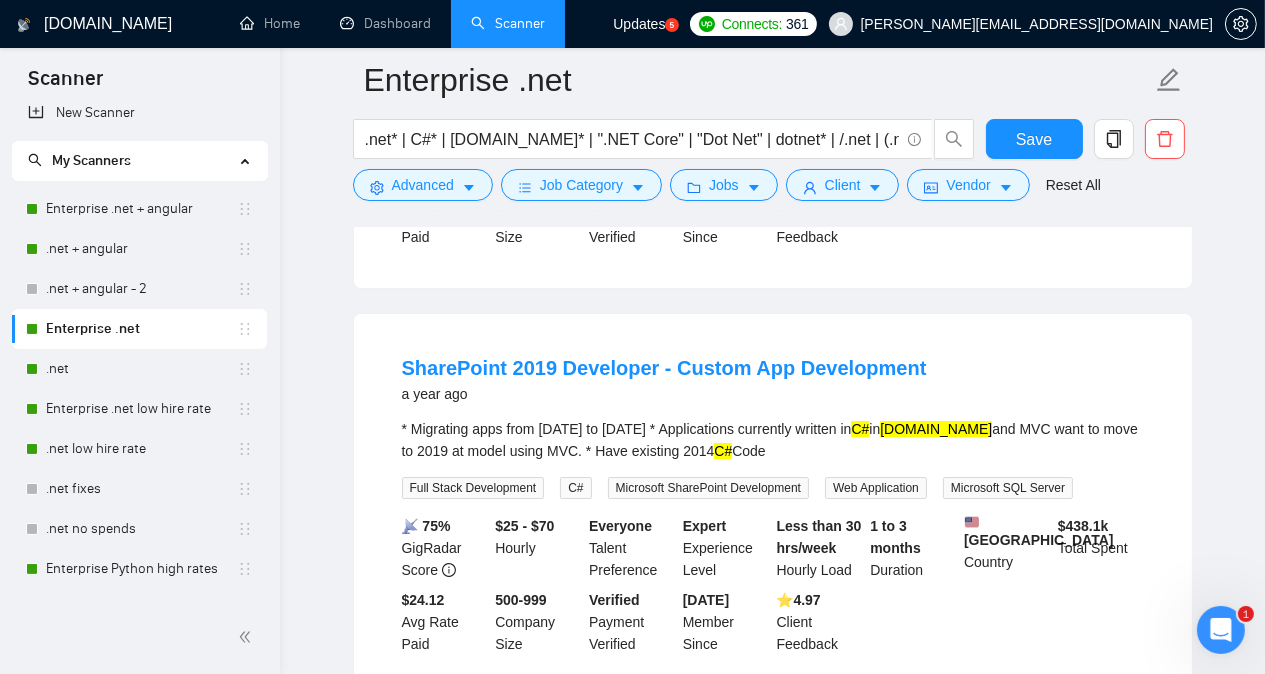 click on "Enterprise .net .net* | C#* | [DOMAIN_NAME]* | ".NET Core" | "Dot Net" | dotnet* | /.net | (.net | "(.net)" |  /c# | (c# | "(c#)" Save Advanced   Job Category   Jobs   Client   Vendor   Reset All Preview Results Insights NEW Alerts Auto Bidder Detected   38  results   (0.79 seconds) SQL  C#  with Azure a month ago We have a large running database with a lot of code in SQL and  C#  that is old and needs to be updated/rewritten more efficient. We looking for a par time consultant that can help us with this. Back-End Development C# Microsoft Azure SQL Database Microsoft Azure SQL 📡   66% GigRadar Score   $30 - $50 Hourly Everyone Talent Preference Expert Experience Level Less than 30 hrs/week Hourly Load 3 to 6 months Duration   [GEOGRAPHIC_DATA] Country $ 322.5k Total Spent $17.52 Avg Rate Paid 10-99 Company Size Verified Payment Verified [DATE] Member Since ⭐️  4.97 Client Feedback Full stack instacart clone [DATE] I need a full featured instcart clone
[URL][DOMAIN_NAME]
using  dotnet [DOMAIN_NAME] More..." at bounding box center (772, -3361) 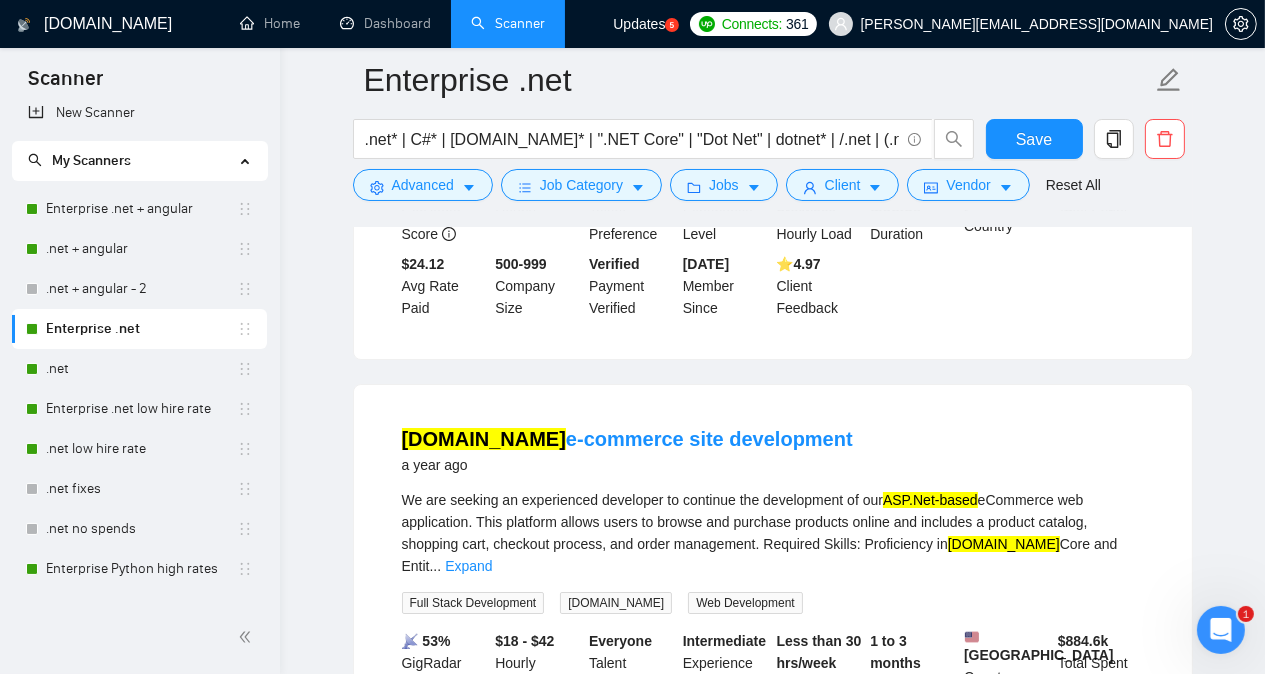 scroll, scrollTop: 8436, scrollLeft: 0, axis: vertical 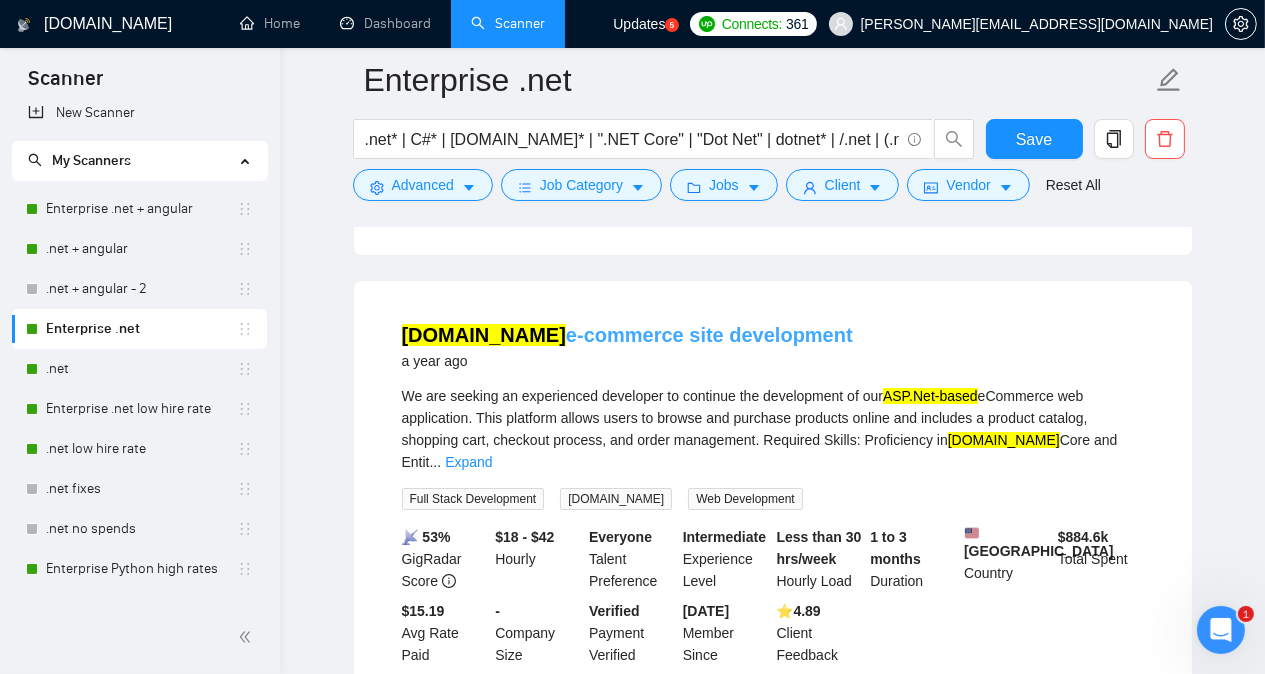 click on "[DOMAIN_NAME]  e-commerce site development" at bounding box center [627, 335] 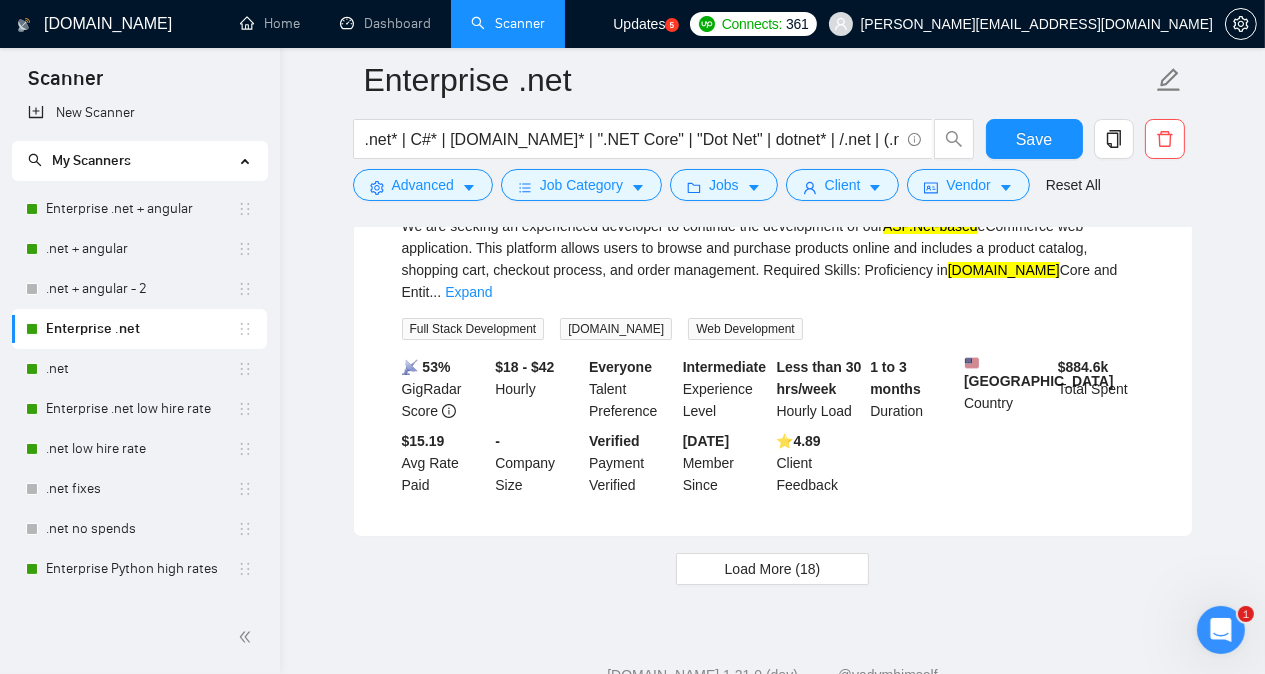 scroll, scrollTop: 8622, scrollLeft: 0, axis: vertical 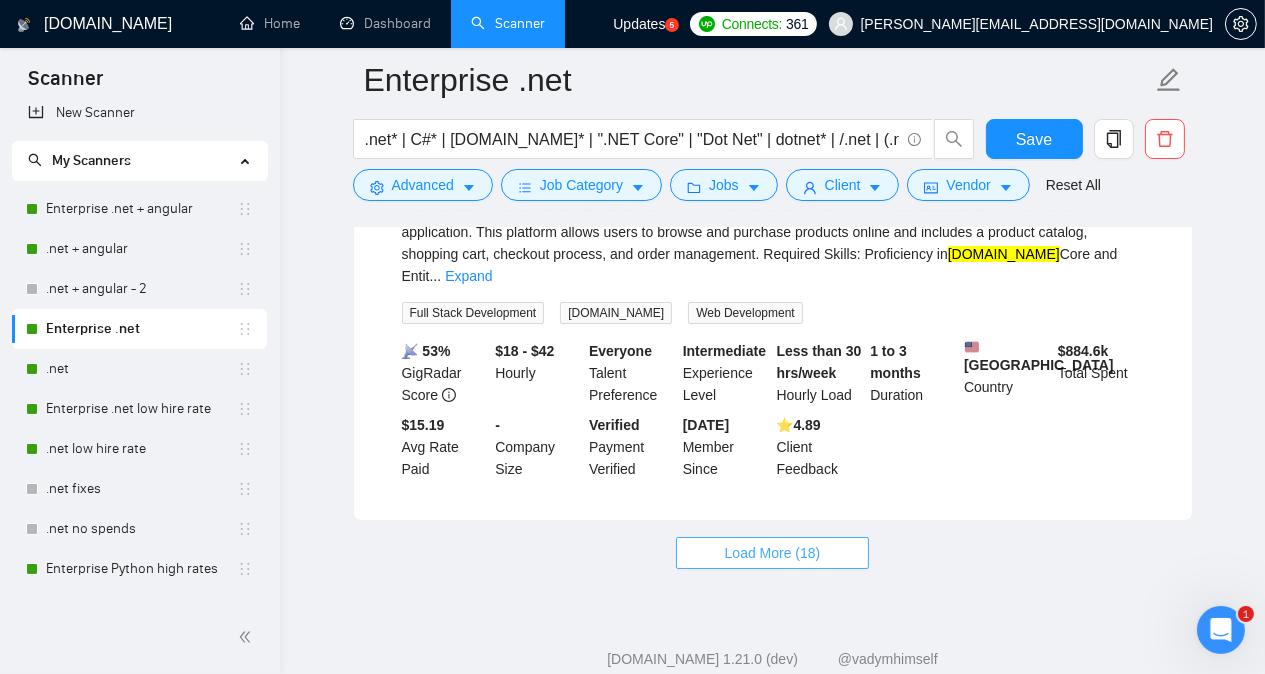 click on "Load More (18)" at bounding box center (773, 553) 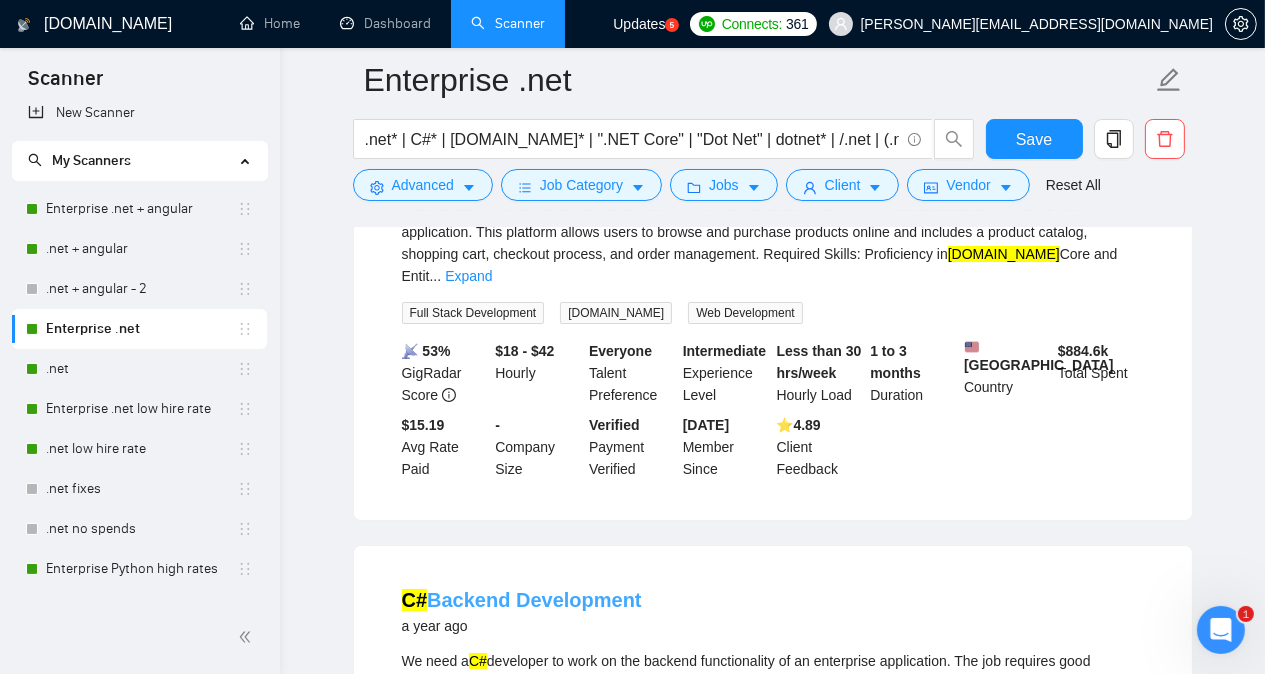 type 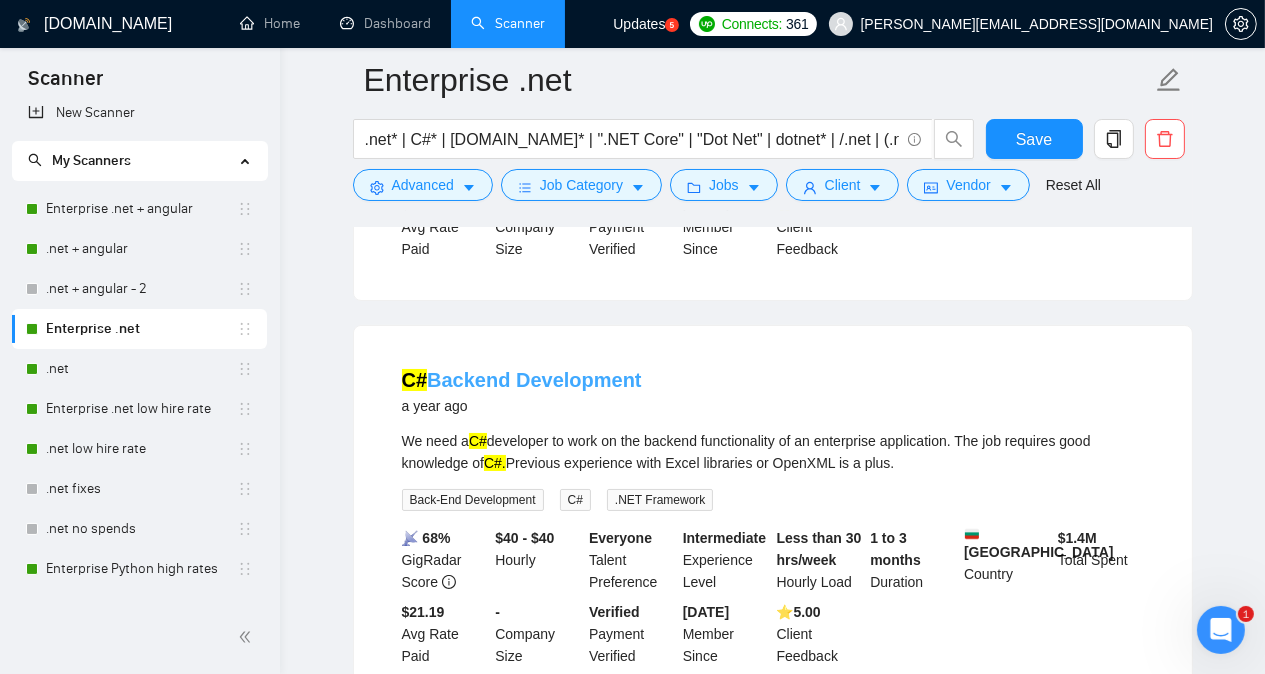 scroll, scrollTop: 8862, scrollLeft: 0, axis: vertical 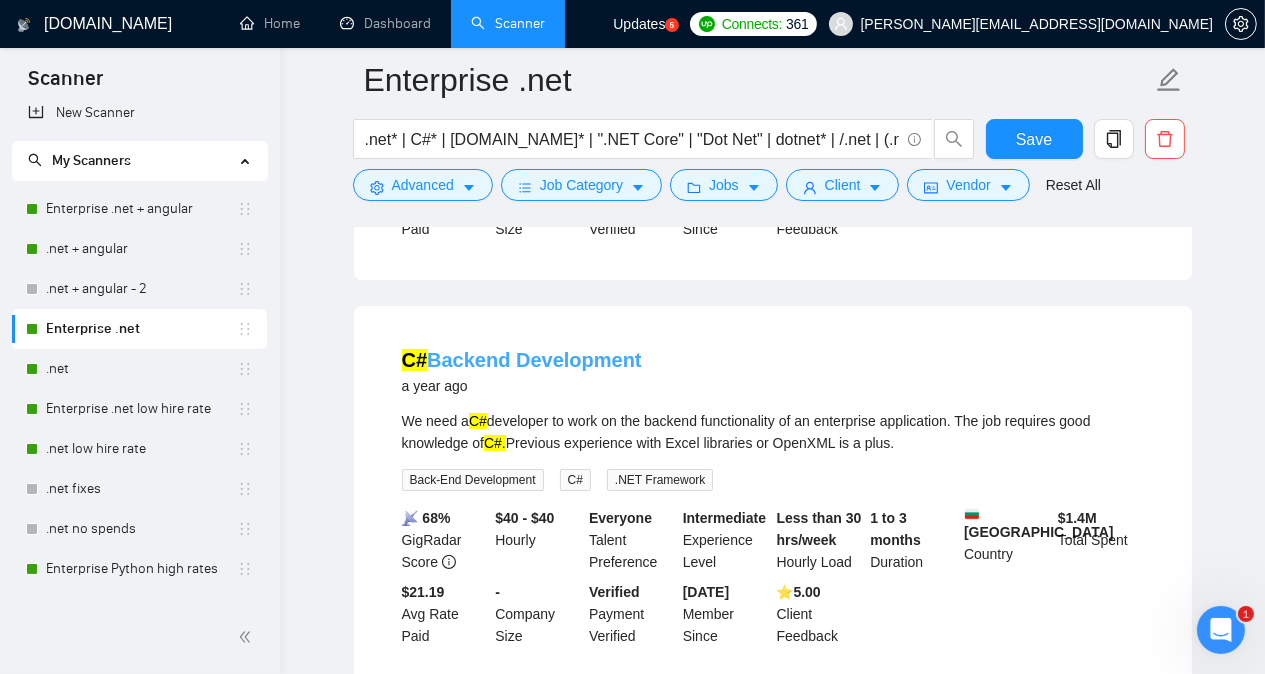 click on "C#  Backend Development" at bounding box center [522, 360] 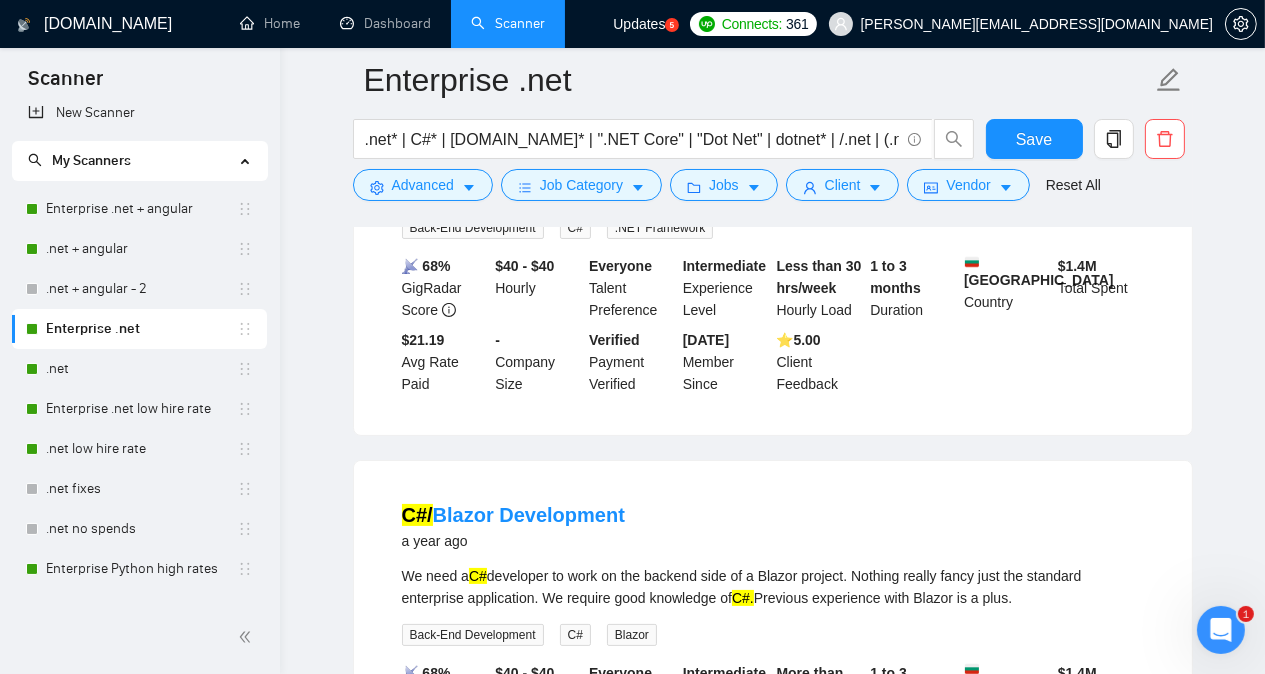 scroll, scrollTop: 9262, scrollLeft: 0, axis: vertical 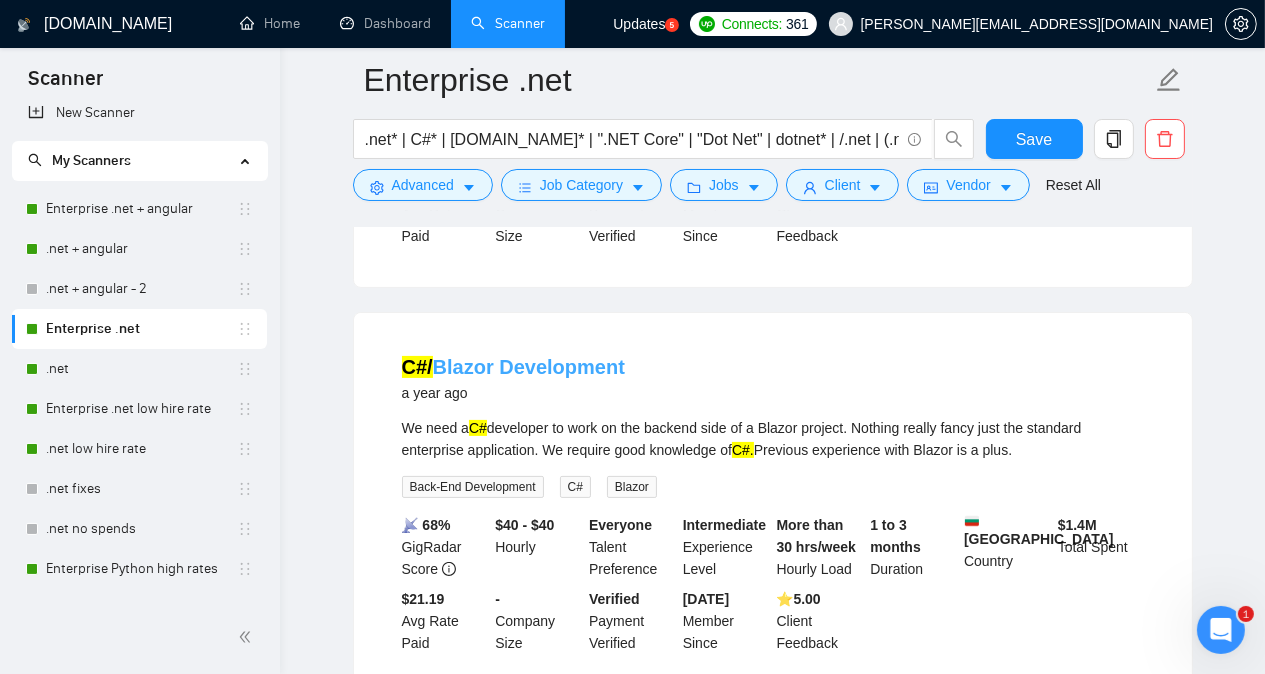 click on "C#/  Blazor Development" at bounding box center (513, 367) 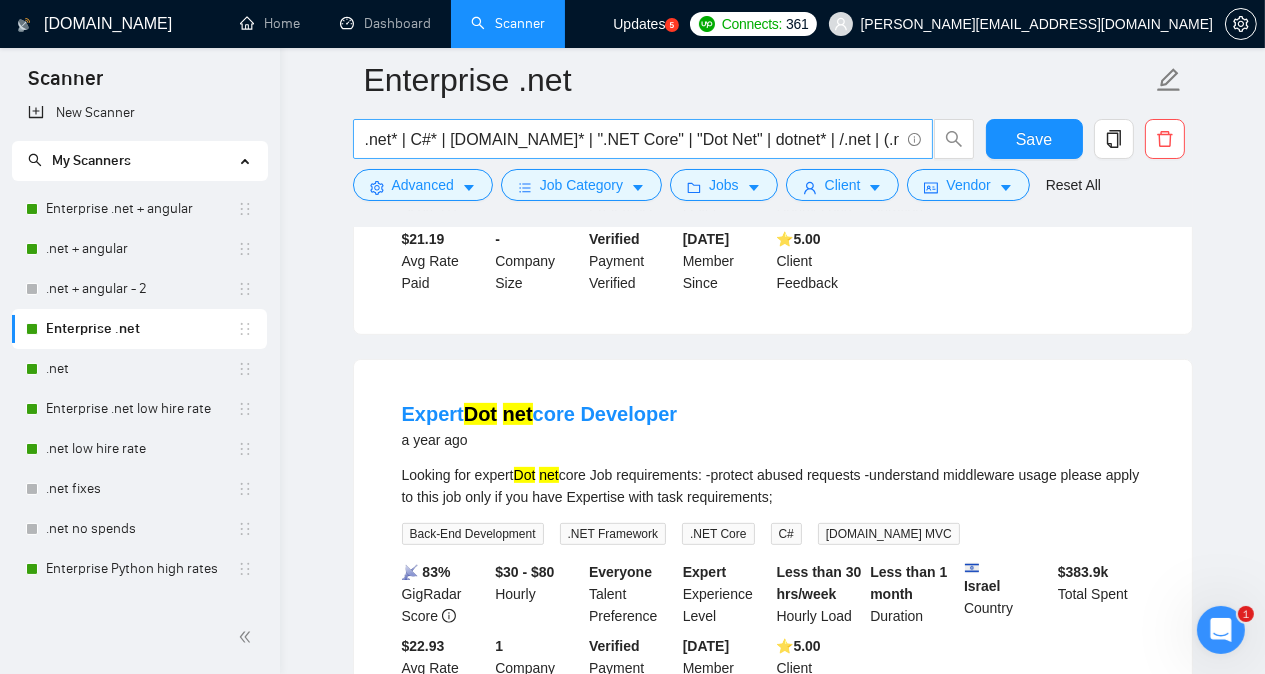 scroll, scrollTop: 9662, scrollLeft: 0, axis: vertical 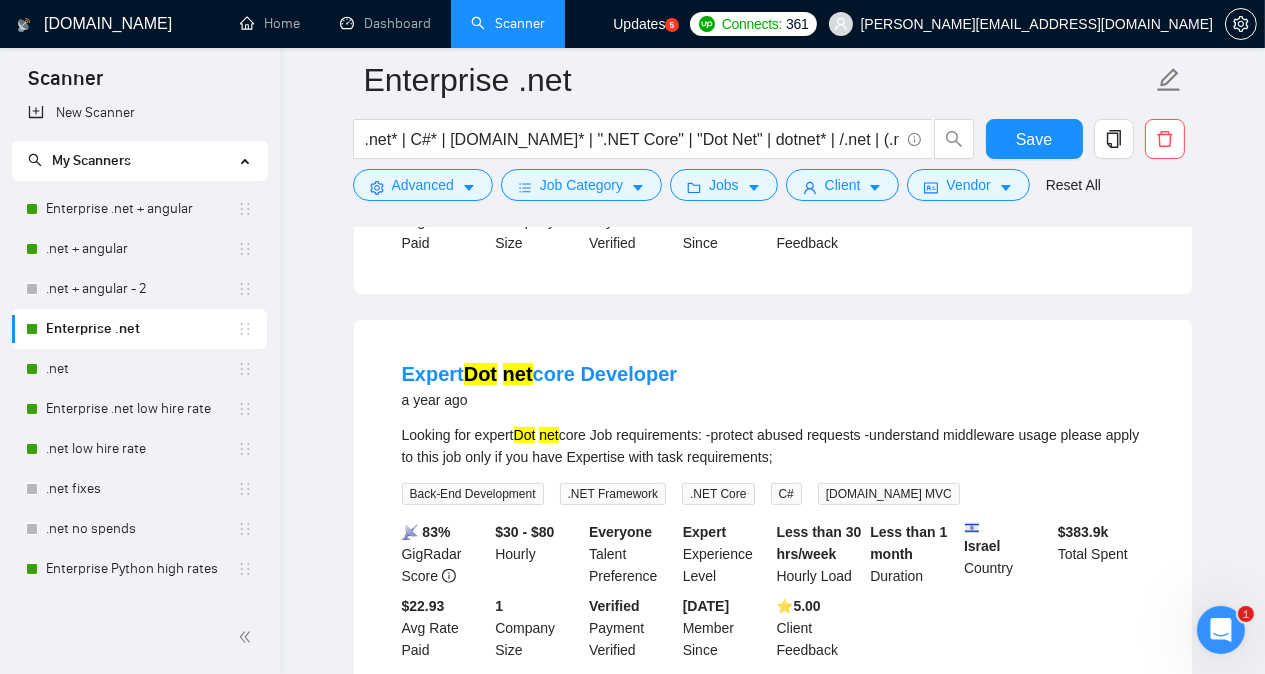 click on "Expert  Dot   net  core Developer a year ago Looking for expert  Dot   net  core
Job requirements:
-protect abused requests
-understand middleware usage
please apply to this job only if you have Expertise with task requirements; Back-End Development .NET Framework .NET Core C# [DOMAIN_NAME] MVC 📡   83% GigRadar Score   $30 - $80 Hourly Everyone Talent Preference Expert Experience Level Less than 30 hrs/week Hourly Load Less than 1 month Duration   [GEOGRAPHIC_DATA] Country $ 383.9k Total Spent $22.93 Avg Rate Paid 1 Company Size Verified Payment Verified [DATE] Member Since ⭐️  5.00 Client Feedback" at bounding box center (773, 510) 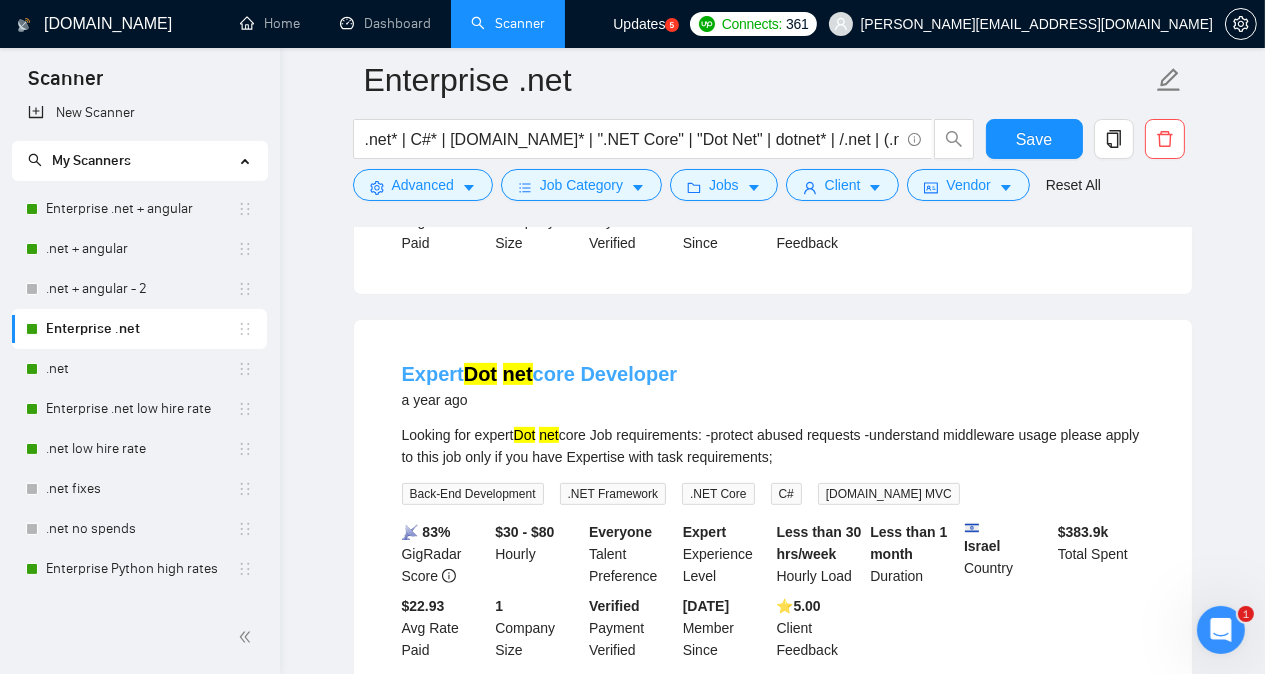click on "Expert  Dot   net  core Developer" at bounding box center [540, 374] 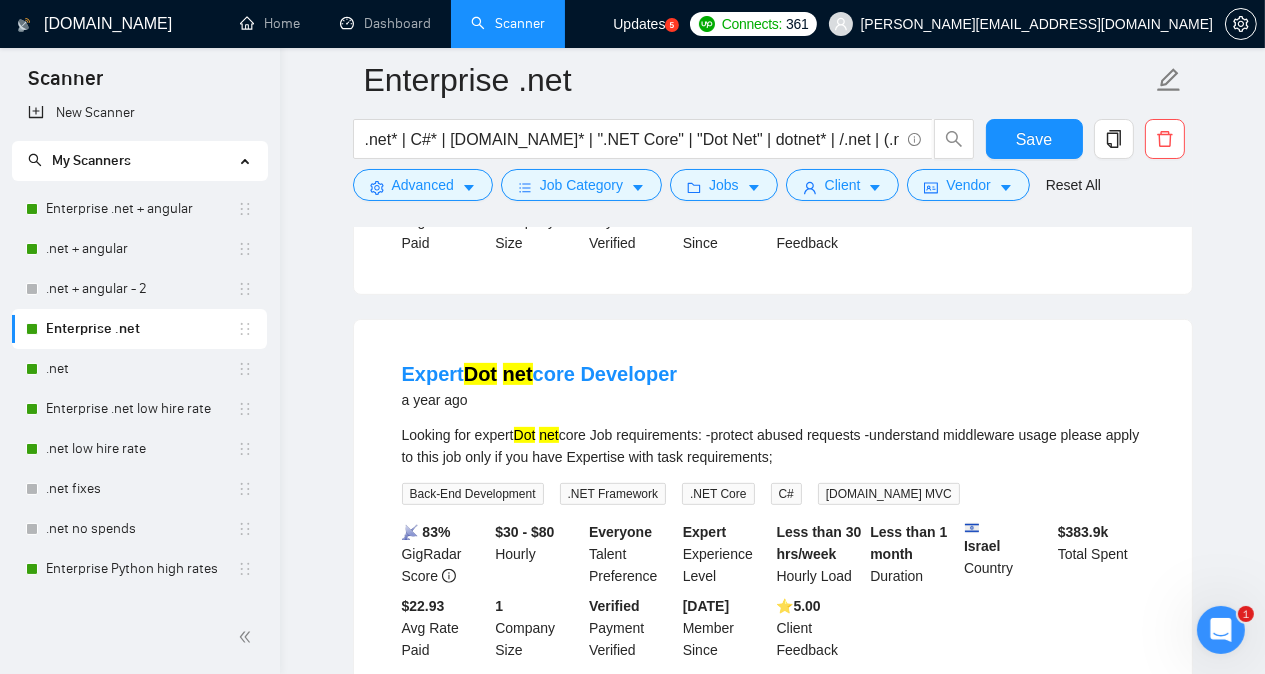 click on "Enterprise .net .net* | C#* | [DOMAIN_NAME]* | ".NET Core" | "Dot Net" | dotnet* | /.net | (.net | "(.net)" |  /c# | (c# | "(c#)" Save Advanced   Job Category   Jobs   Client   Vendor   Reset All Preview Results Insights NEW Alerts Auto Bidder Detected   38  results   (0.79 seconds) SQL  C#  with Azure a month ago We have a large running database with a lot of code in SQL and  C#  that is old and needs to be updated/rewritten more efficient. We looking for a par time consultant that can help us with this. Back-End Development C# Microsoft Azure SQL Database Microsoft Azure SQL 📡   66% GigRadar Score   $30 - $50 Hourly Everyone Talent Preference Expert Experience Level Less than 30 hrs/week Hourly Load 3 to 6 months Duration   [GEOGRAPHIC_DATA] Country $ 322.5k Total Spent $17.52 Avg Rate Paid 10-99 Company Size Verified Payment Verified [DATE] Member Since ⭐️  4.97 Client Feedback Full stack instacart clone [DATE] I need a full featured instcart clone
[URL][DOMAIN_NAME]
using  dotnet [DOMAIN_NAME] More..." at bounding box center [772, -2870] 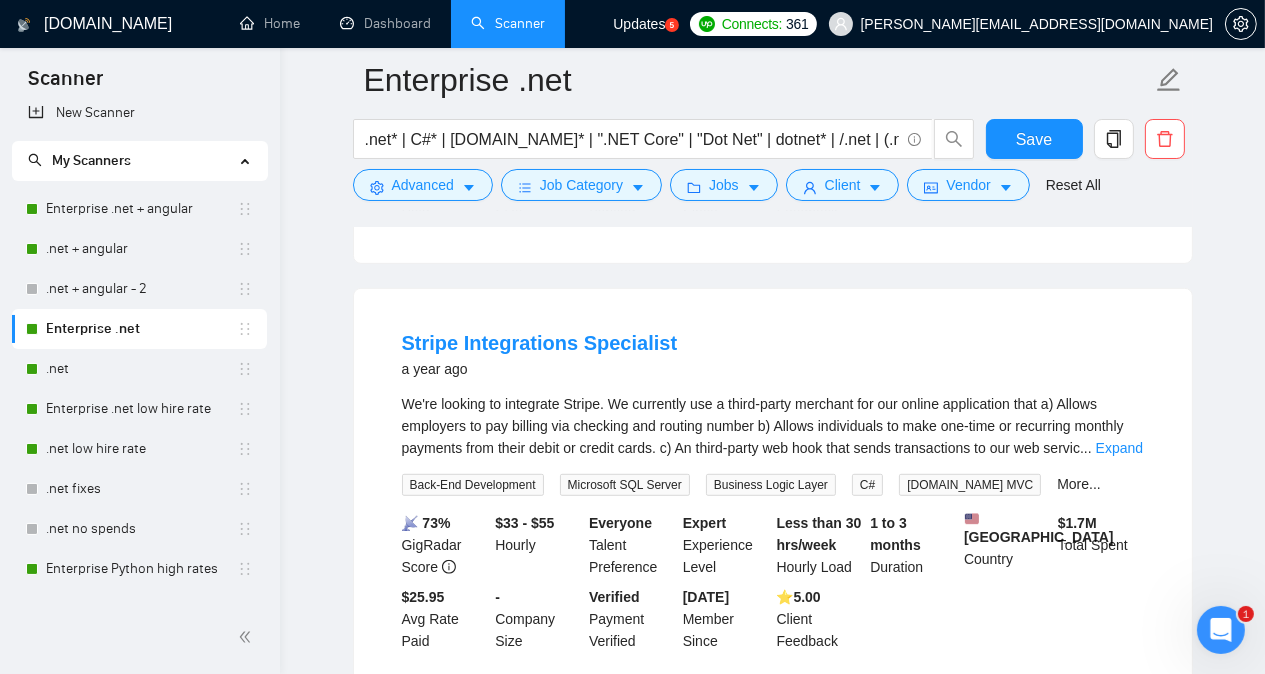 scroll, scrollTop: 10102, scrollLeft: 0, axis: vertical 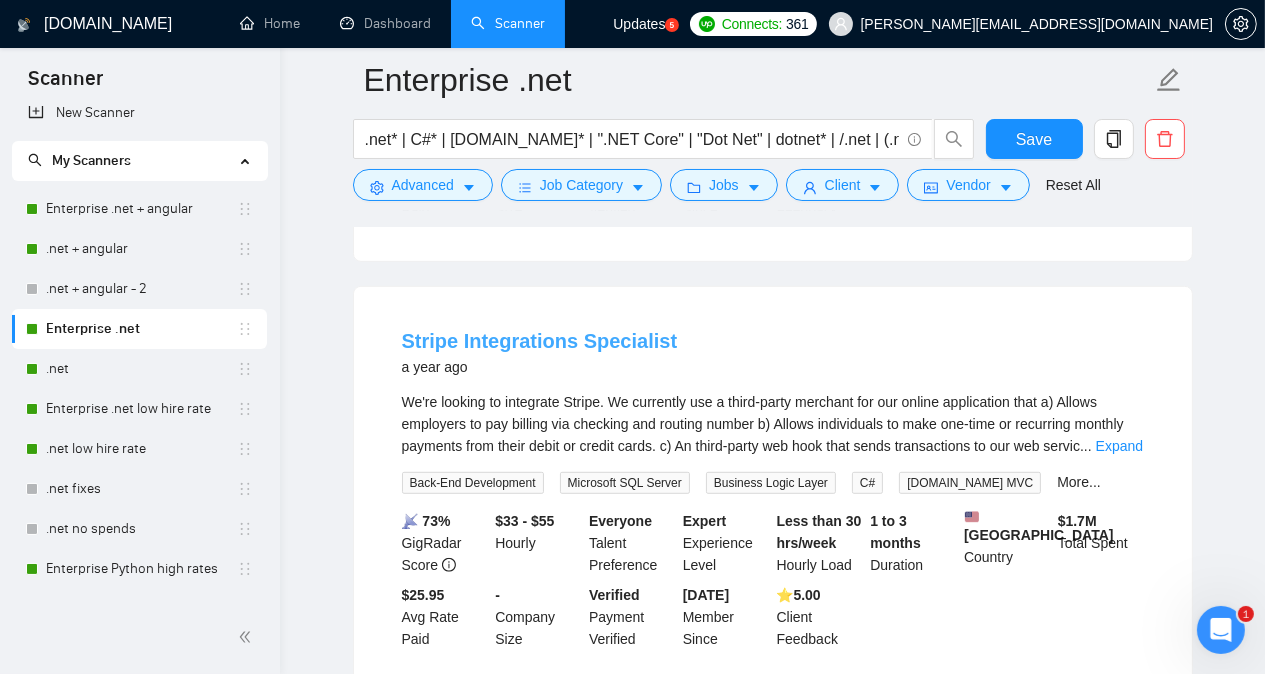 click on "Stripe Integrations Specialist" at bounding box center (540, 341) 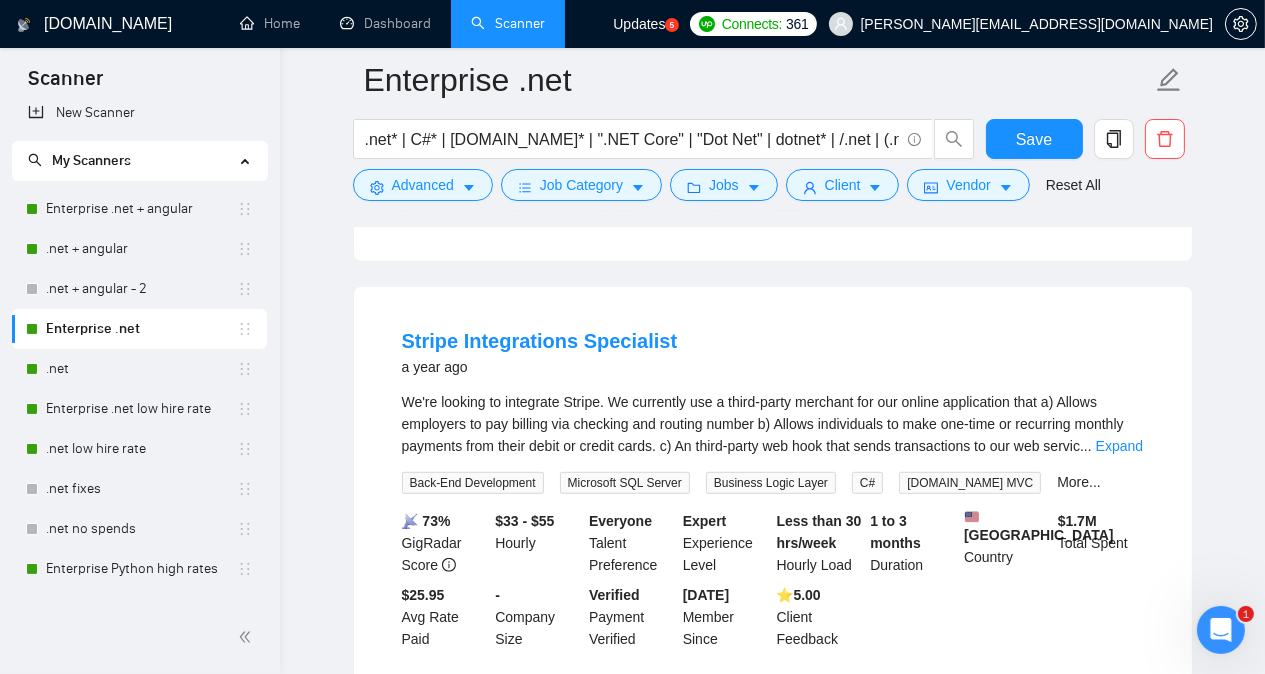 click on "Enterprise .net .net* | C#* | [DOMAIN_NAME]* | ".NET Core" | "Dot Net" | dotnet* | /.net | (.net | "(.net)" |  /c# | (c# | "(c#)" Save Advanced   Job Category   Jobs   Client   Vendor   Reset All Preview Results Insights NEW Alerts Auto Bidder Detected   38  results   (0.79 seconds) SQL  C#  with Azure a month ago We have a large running database with a lot of code in SQL and  C#  that is old and needs to be updated/rewritten more efficient. We looking for a par time consultant that can help us with this. Back-End Development C# Microsoft Azure SQL Database Microsoft Azure SQL 📡   66% GigRadar Score   $30 - $50 Hourly Everyone Talent Preference Expert Experience Level Less than 30 hrs/week Hourly Load 3 to 6 months Duration   [GEOGRAPHIC_DATA] Country $ 322.5k Total Spent $17.52 Avg Rate Paid 10-99 Company Size Verified Payment Verified [DATE] Member Since ⭐️  4.97 Client Feedback Full stack instacart clone [DATE] I need a full featured instcart clone
[URL][DOMAIN_NAME]
using  dotnet [DOMAIN_NAME] More..." at bounding box center (772, -3310) 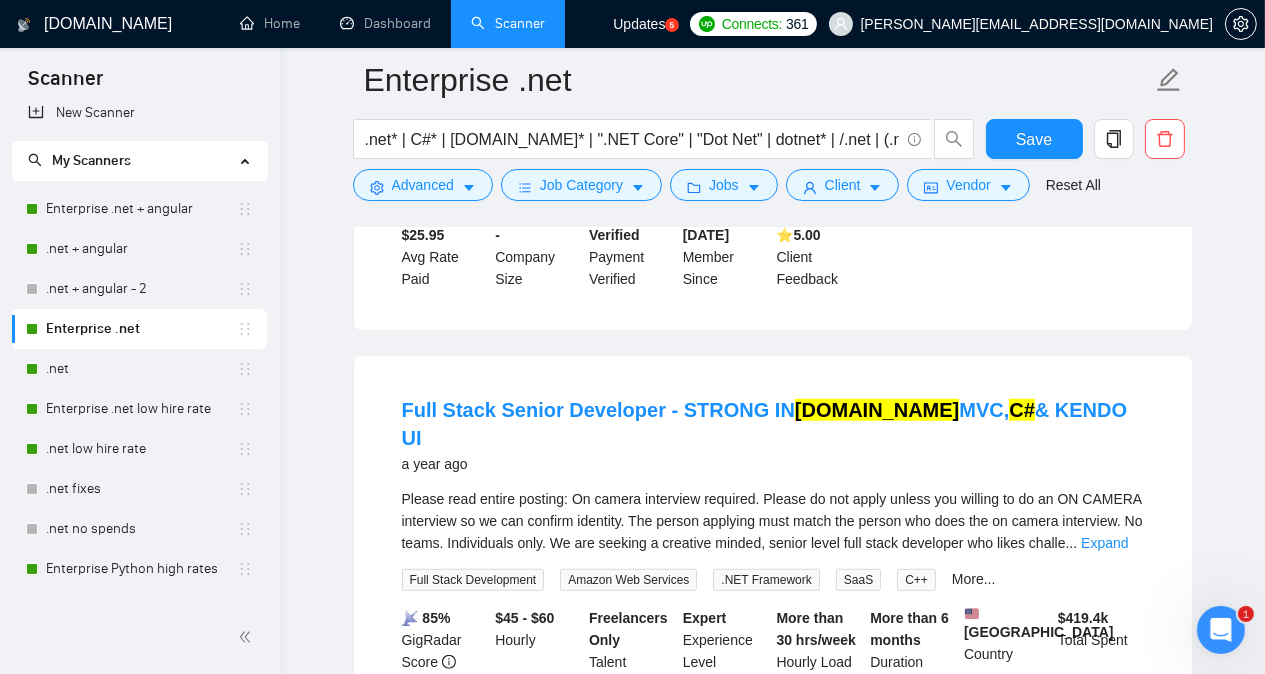scroll, scrollTop: 10502, scrollLeft: 0, axis: vertical 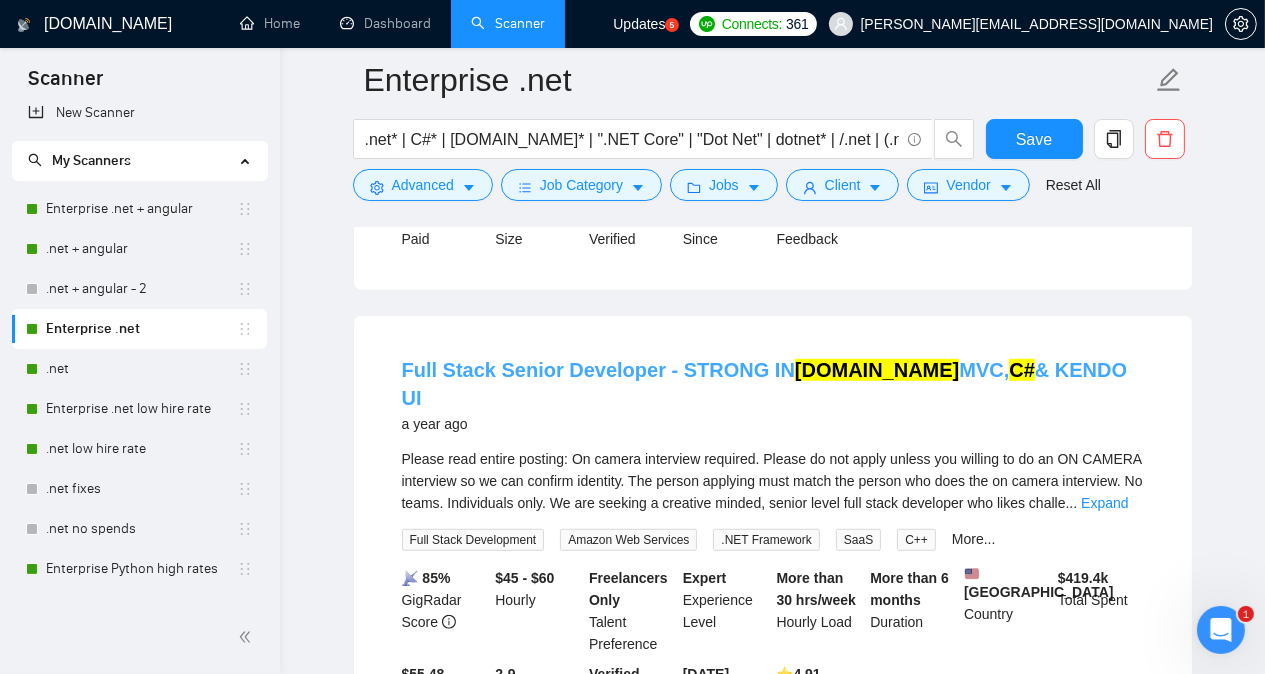 click on "[DOMAIN_NAME]" at bounding box center [877, 370] 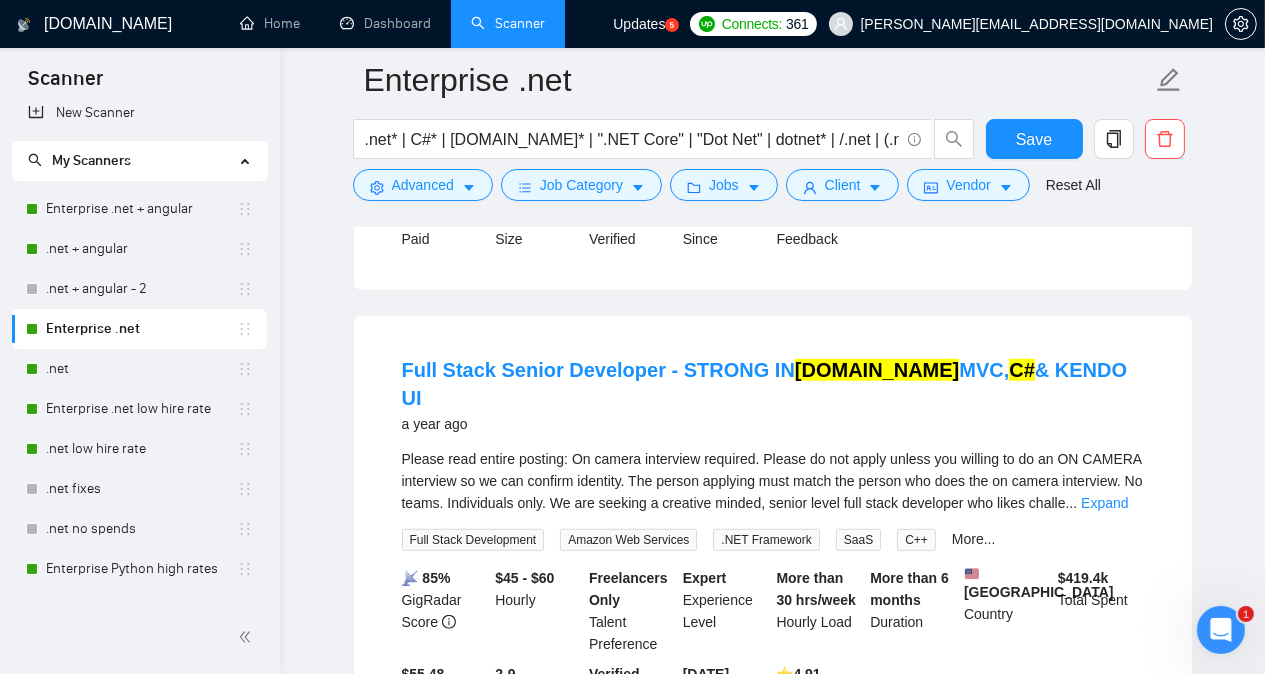 click on "Enterprise .net .net* | C#* | [DOMAIN_NAME]* | ".NET Core" | "Dot Net" | dotnet* | /.net | (.net | "(.net)" |  /c# | (c# | "(c#)" Save Advanced   Job Category   Jobs   Client   Vendor   Reset All Preview Results Insights NEW Alerts Auto Bidder Detected   38  results   (0.79 seconds) SQL  C#  with Azure a month ago We have a large running database with a lot of code in SQL and  C#  that is old and needs to be updated/rewritten more efficient. We looking for a par time consultant that can help us with this. Back-End Development C# Microsoft Azure SQL Database Microsoft Azure SQL 📡   66% GigRadar Score   $30 - $50 Hourly Everyone Talent Preference Expert Experience Level Less than 30 hrs/week Hourly Load 3 to 6 months Duration   [GEOGRAPHIC_DATA] Country $ 322.5k Total Spent $17.52 Avg Rate Paid 10-99 Company Size Verified Payment Verified [DATE] Member Since ⭐️  4.97 Client Feedback Full stack instacart clone [DATE] I need a full featured instcart clone
[URL][DOMAIN_NAME]
using  dotnet [DOMAIN_NAME] More..." at bounding box center [772, -3710] 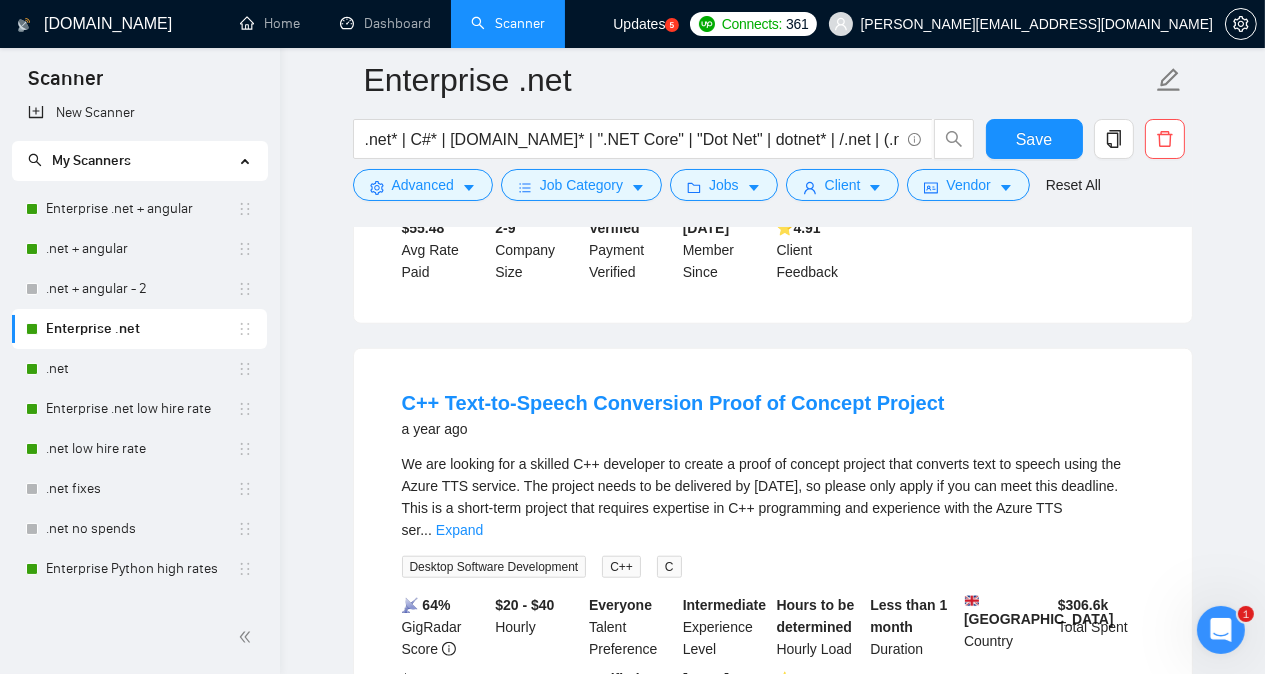 scroll, scrollTop: 11022, scrollLeft: 0, axis: vertical 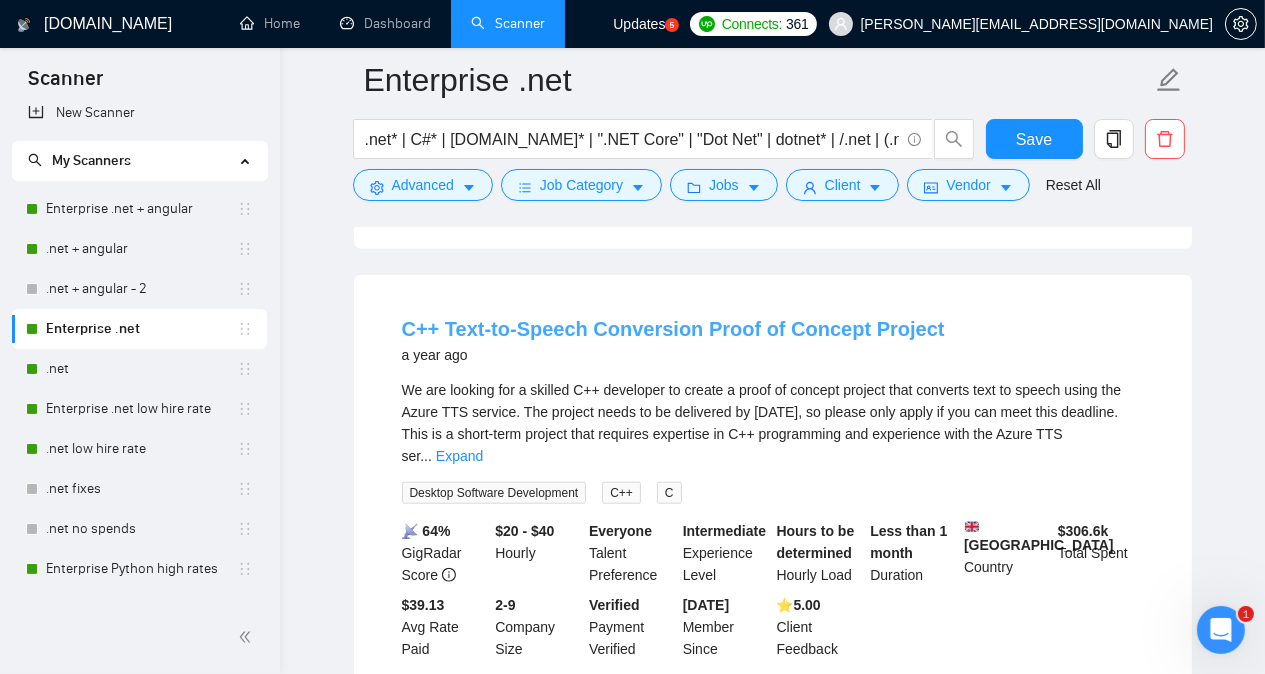 click on "C++ Text-to-Speech Conversion Proof of Concept Project" at bounding box center (673, 329) 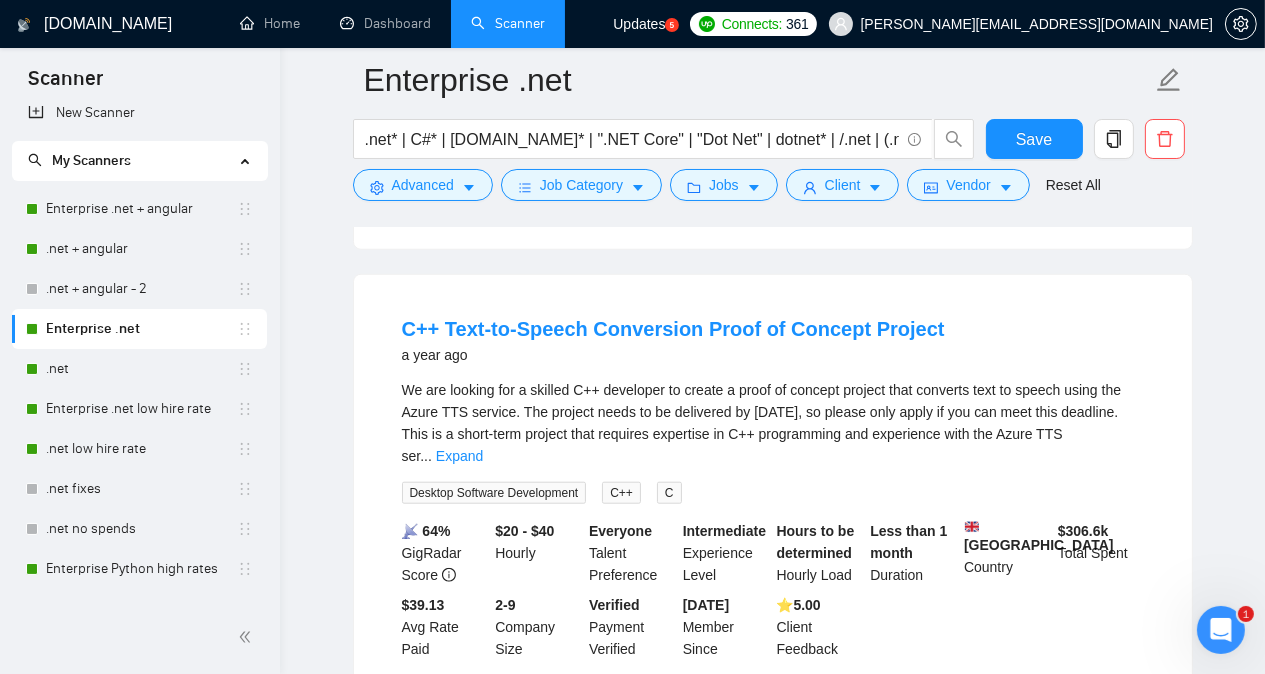 click on "Enterprise .net .net* | C#* | [DOMAIN_NAME]* | ".NET Core" | "Dot Net" | dotnet* | /.net | (.net | "(.net)" |  /c# | (c# | "(c#)" Save Advanced   Job Category   Jobs   Client   Vendor   Reset All Preview Results Insights NEW Alerts Auto Bidder Detected   38  results   (0.79 seconds) SQL  C#  with Azure a month ago We have a large running database with a lot of code in SQL and  C#  that is old and needs to be updated/rewritten more efficient. We looking for a par time consultant that can help us with this. Back-End Development C# Microsoft Azure SQL Database Microsoft Azure SQL 📡   66% GigRadar Score   $30 - $50 Hourly Everyone Talent Preference Expert Experience Level Less than 30 hrs/week Hourly Load 3 to 6 months Duration   [GEOGRAPHIC_DATA] Country $ 322.5k Total Spent $17.52 Avg Rate Paid 10-99 Company Size Verified Payment Verified [DATE] Member Since ⭐️  4.97 Client Feedback Full stack instacart clone [DATE] I need a full featured instcart clone
[URL][DOMAIN_NAME]
using  dotnet [DOMAIN_NAME] More..." at bounding box center [772, -4230] 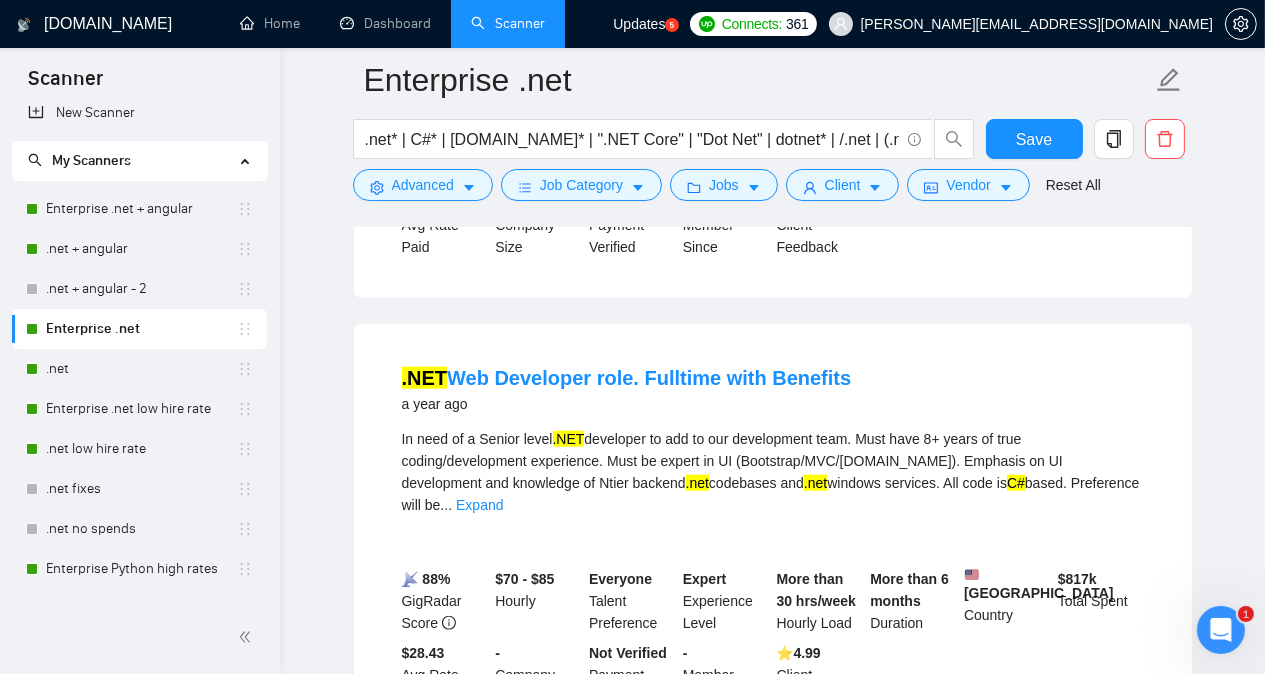 scroll, scrollTop: 11462, scrollLeft: 0, axis: vertical 